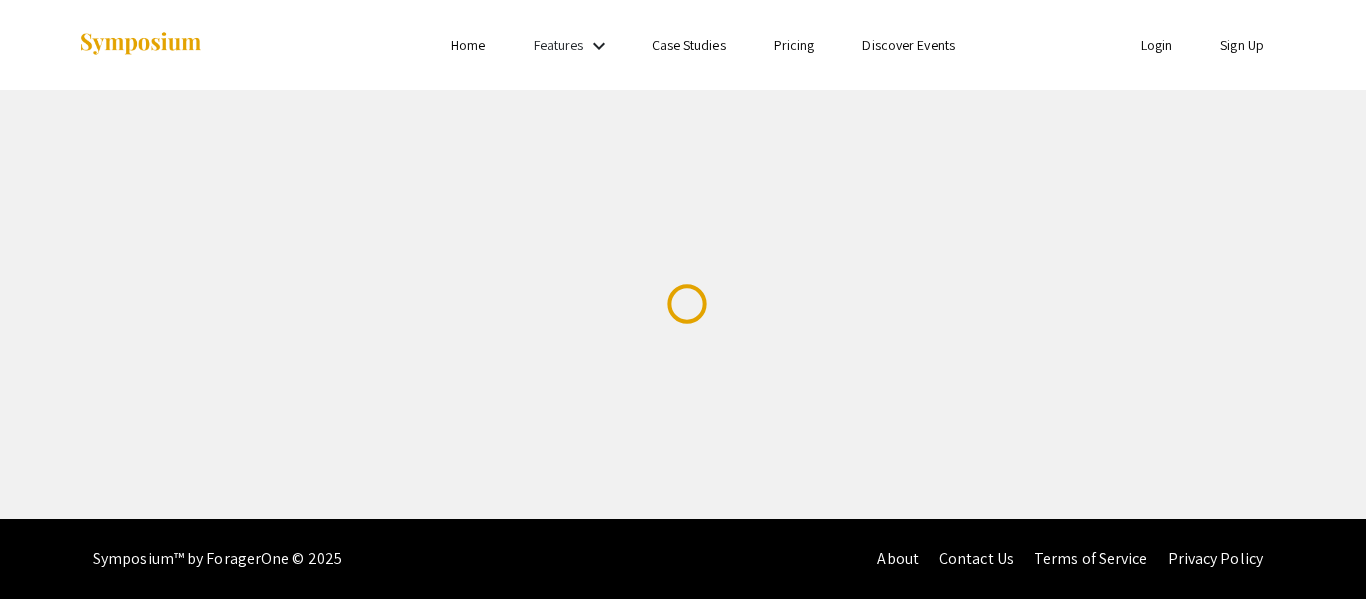 scroll, scrollTop: 0, scrollLeft: 0, axis: both 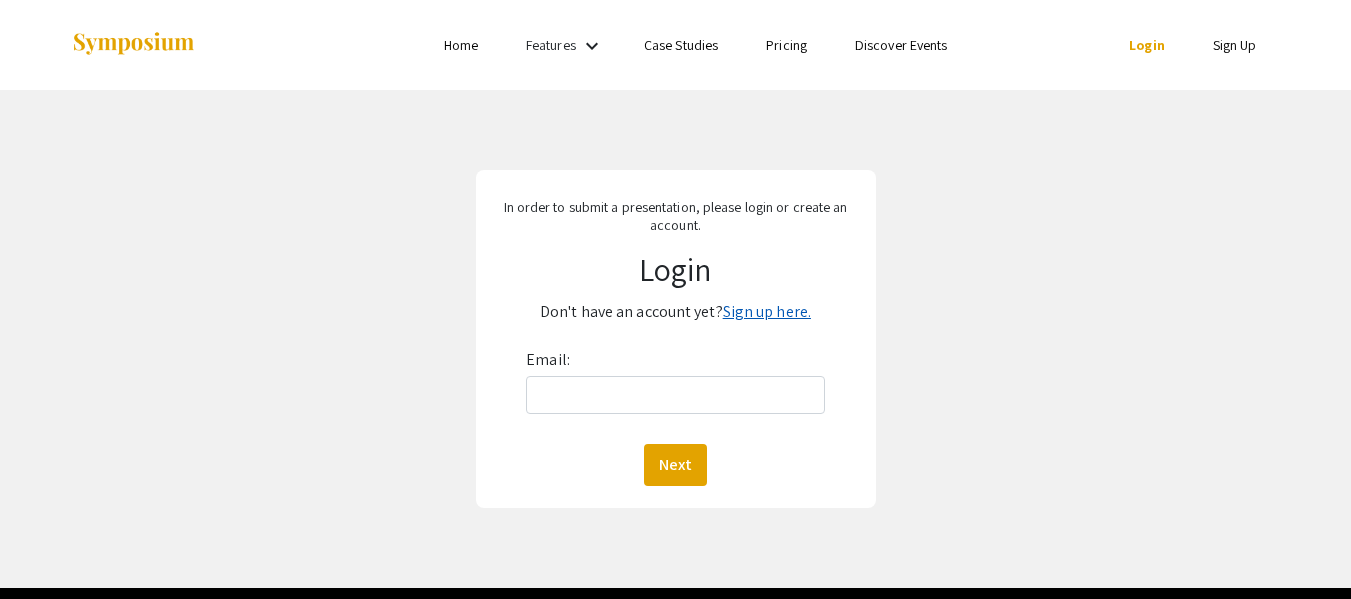 click on "Sign up here." 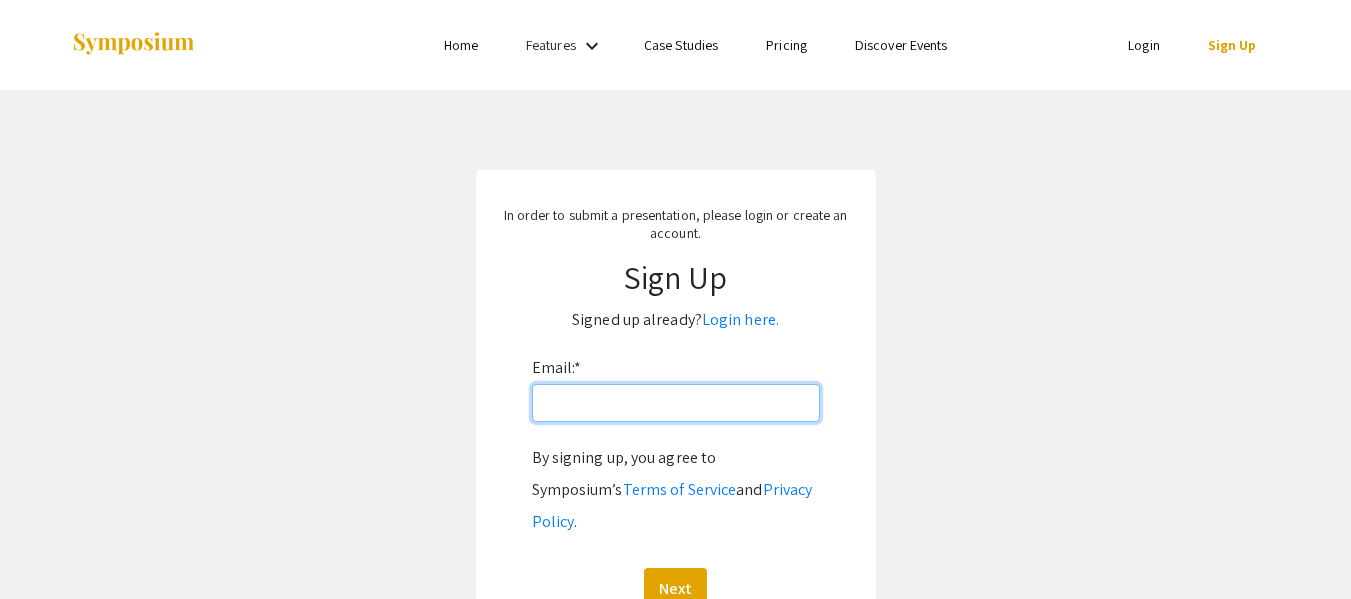 click on "Email:  *" at bounding box center [676, 403] 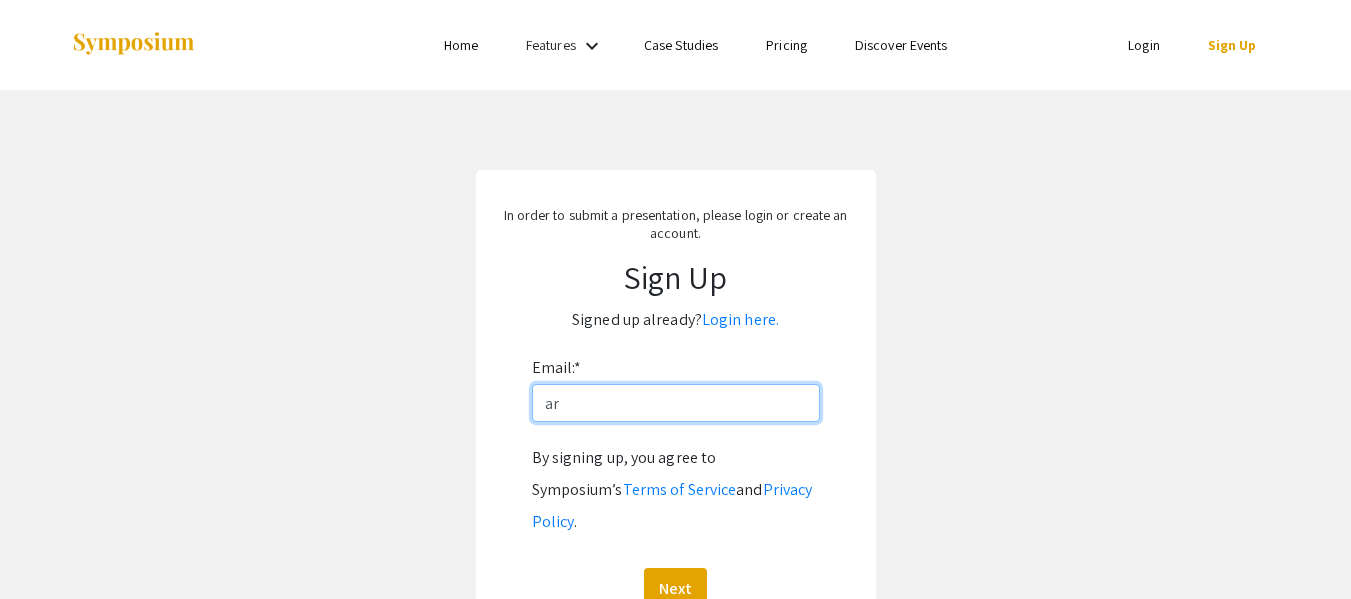 type on "arleenmonterde8@[EMAIL]" 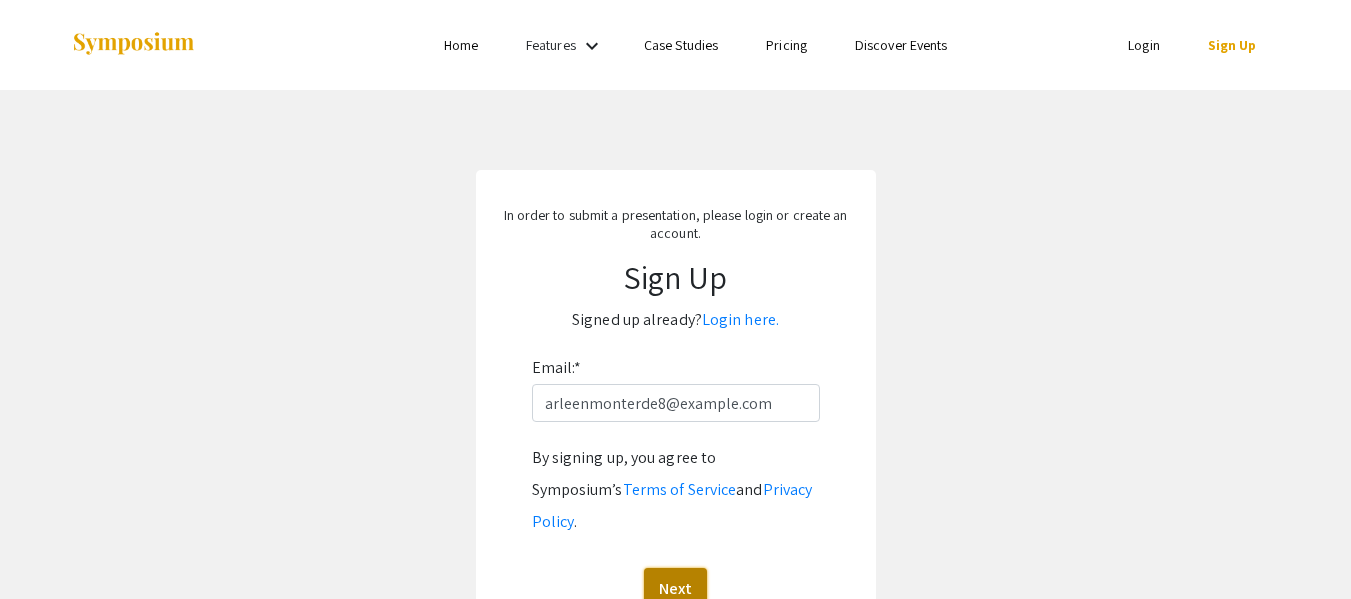 click on "Next" 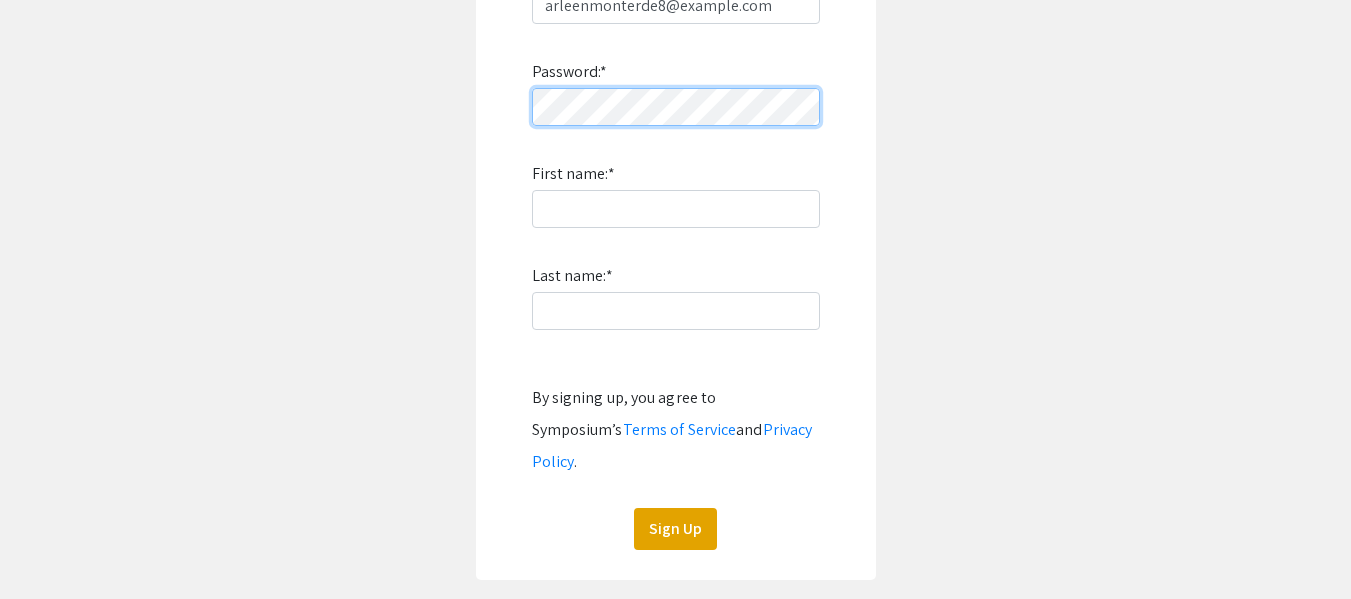 scroll, scrollTop: 400, scrollLeft: 0, axis: vertical 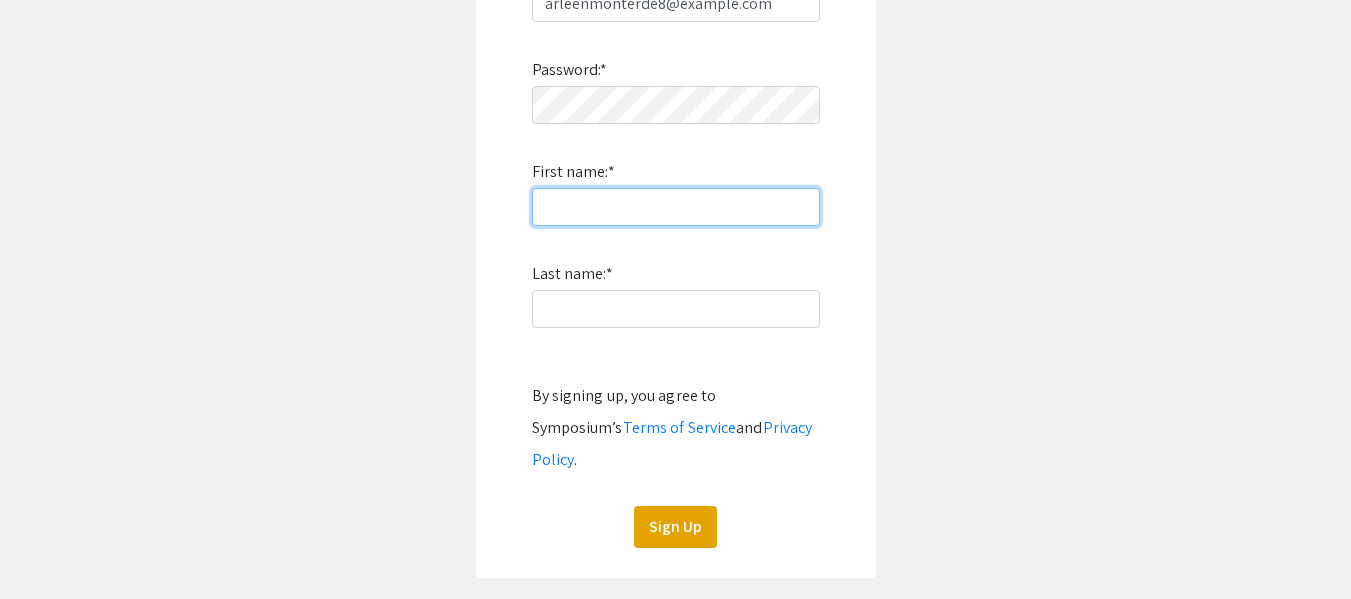 click on "First name:  *" at bounding box center (676, 207) 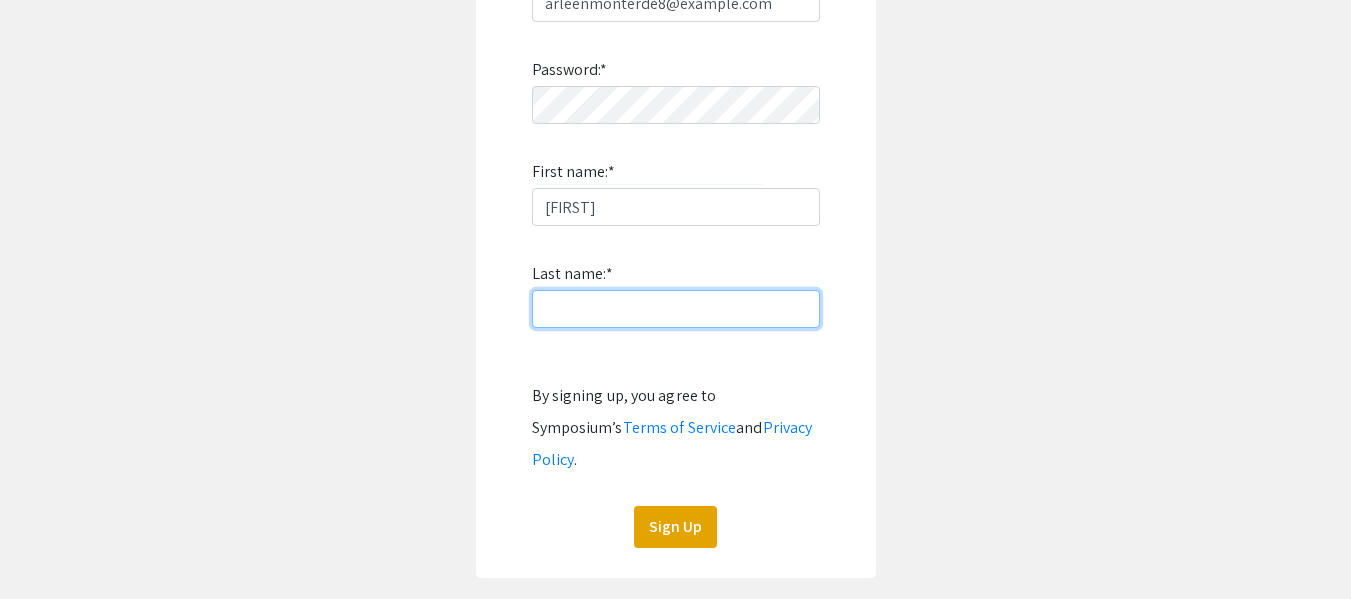 type on "MONTERDE" 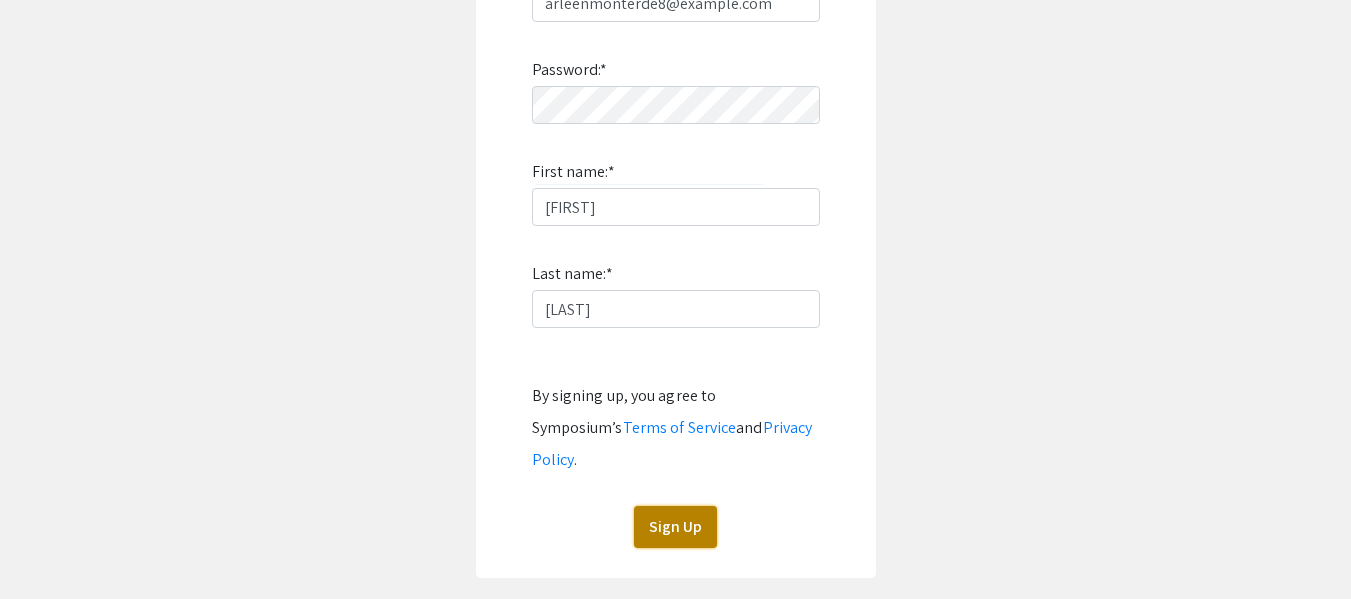 click on "Sign Up" 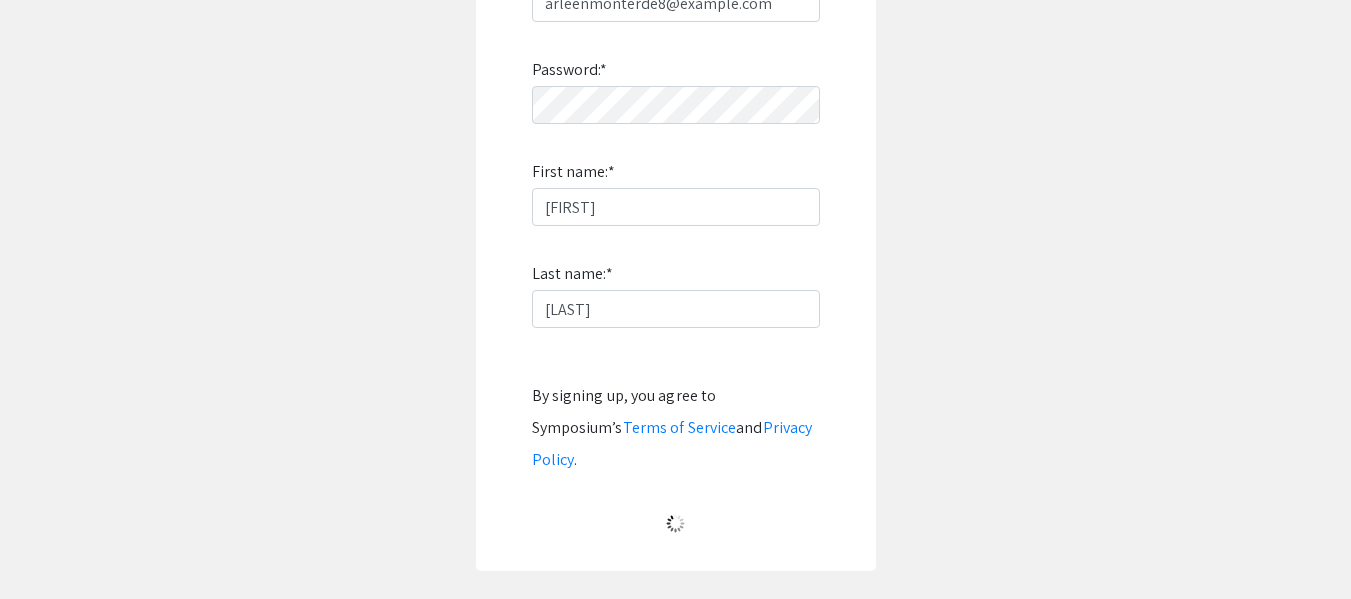 scroll, scrollTop: 151, scrollLeft: 0, axis: vertical 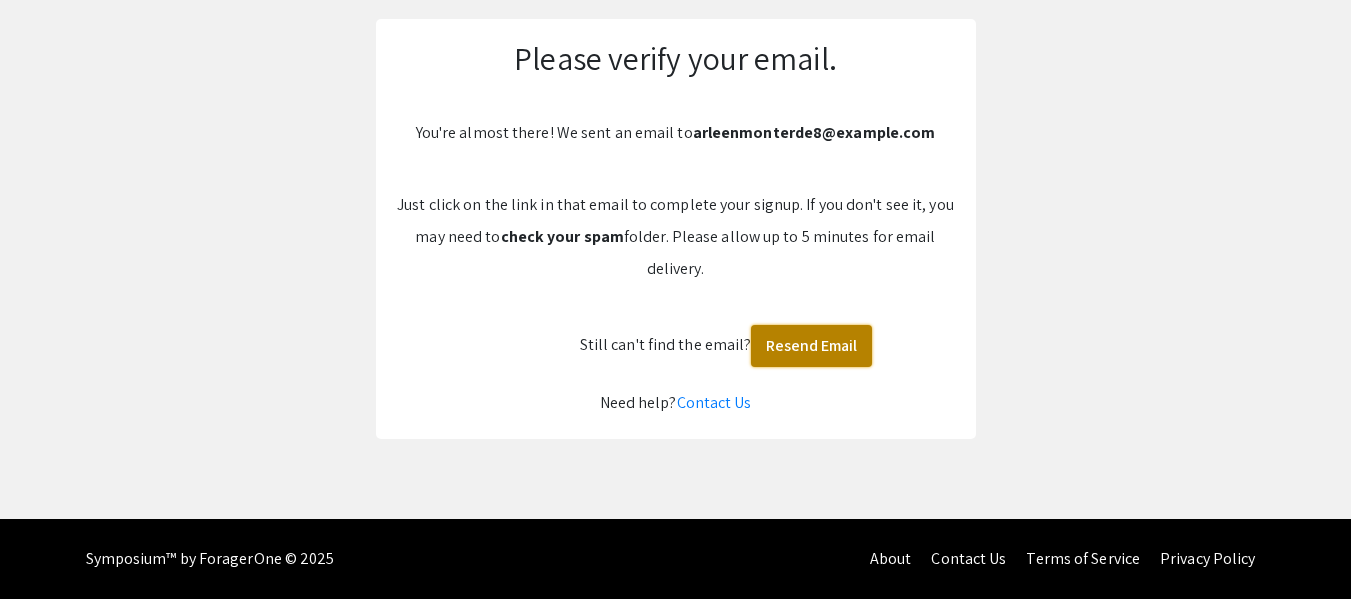 click on "Resend Email" 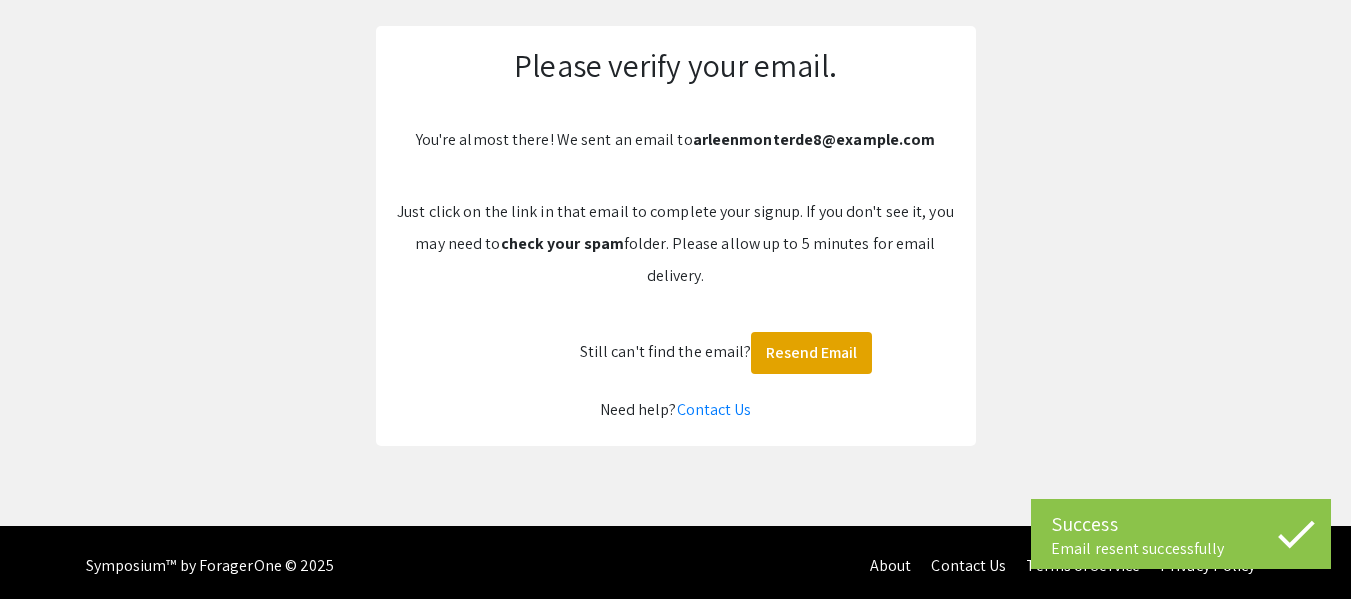 scroll, scrollTop: 151, scrollLeft: 0, axis: vertical 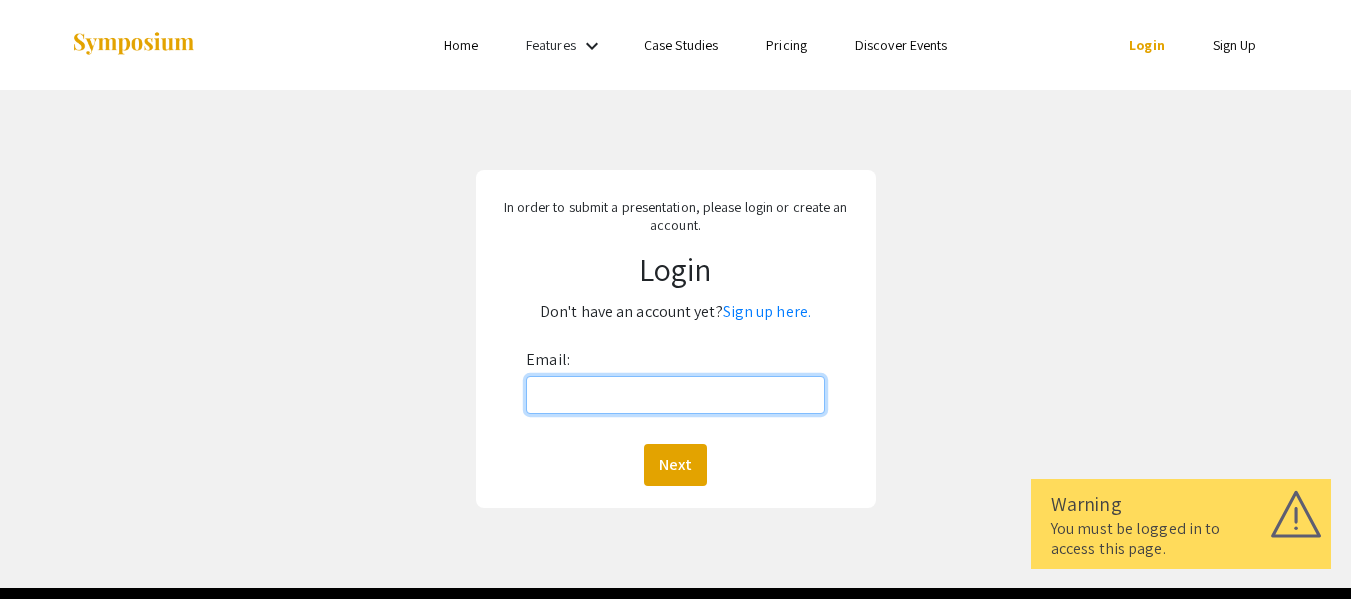 click on "Email:" at bounding box center [675, 395] 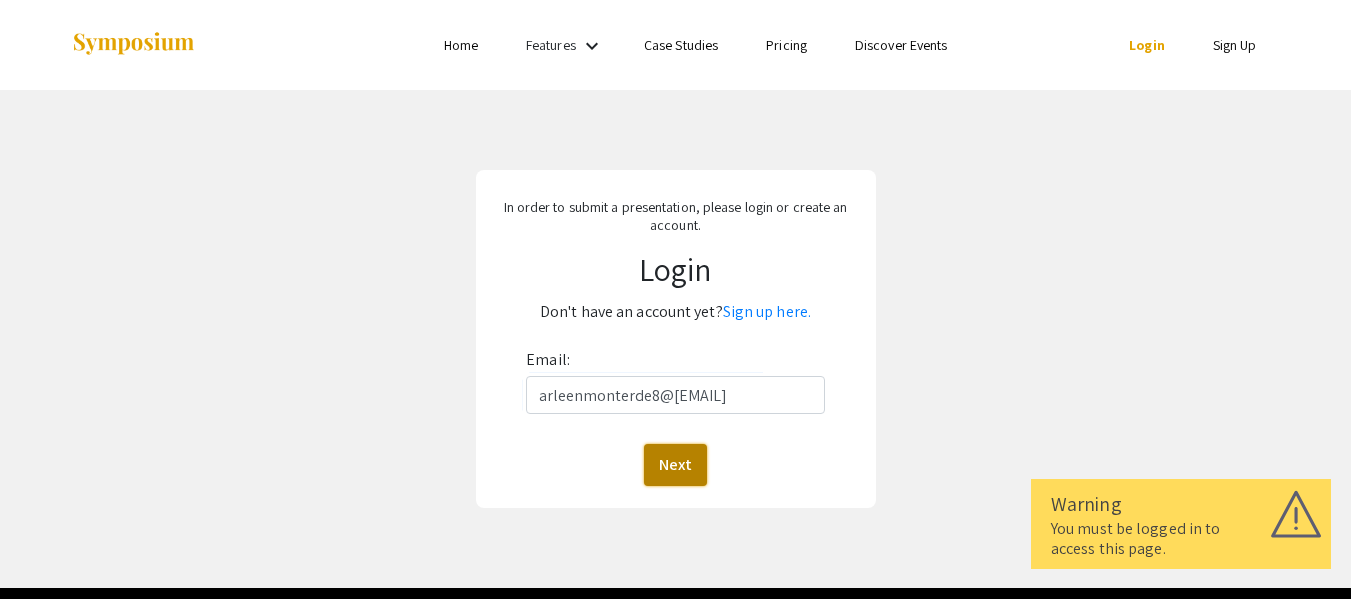click on "Next" 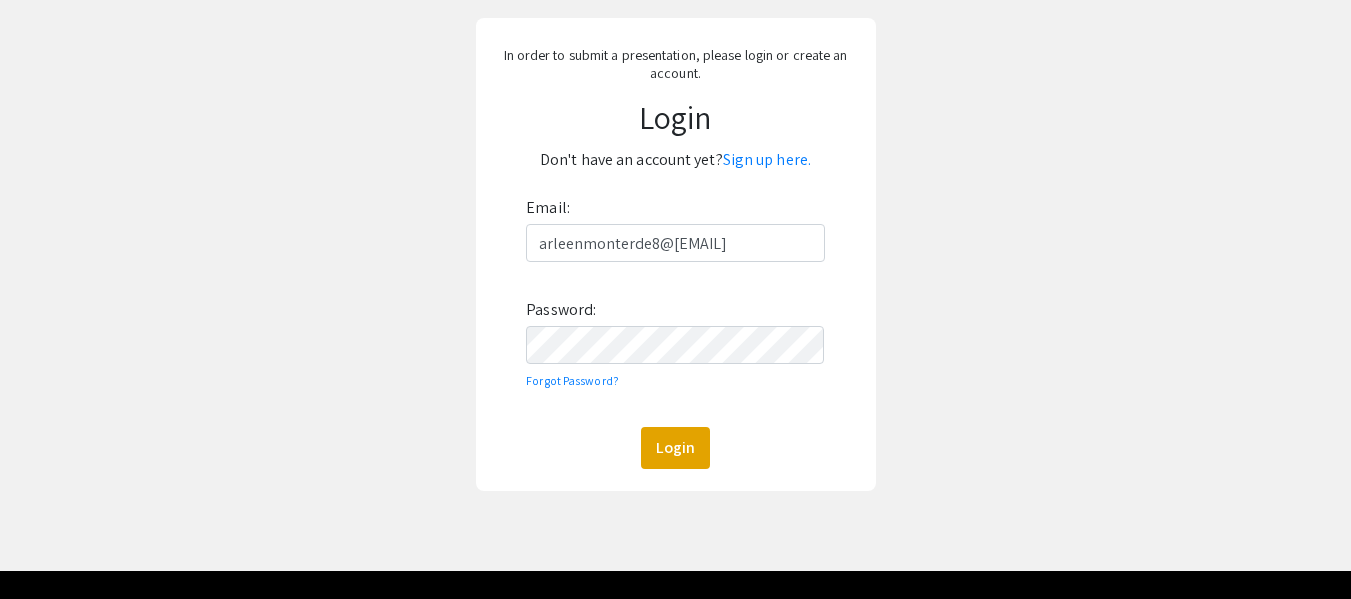 scroll, scrollTop: 200, scrollLeft: 0, axis: vertical 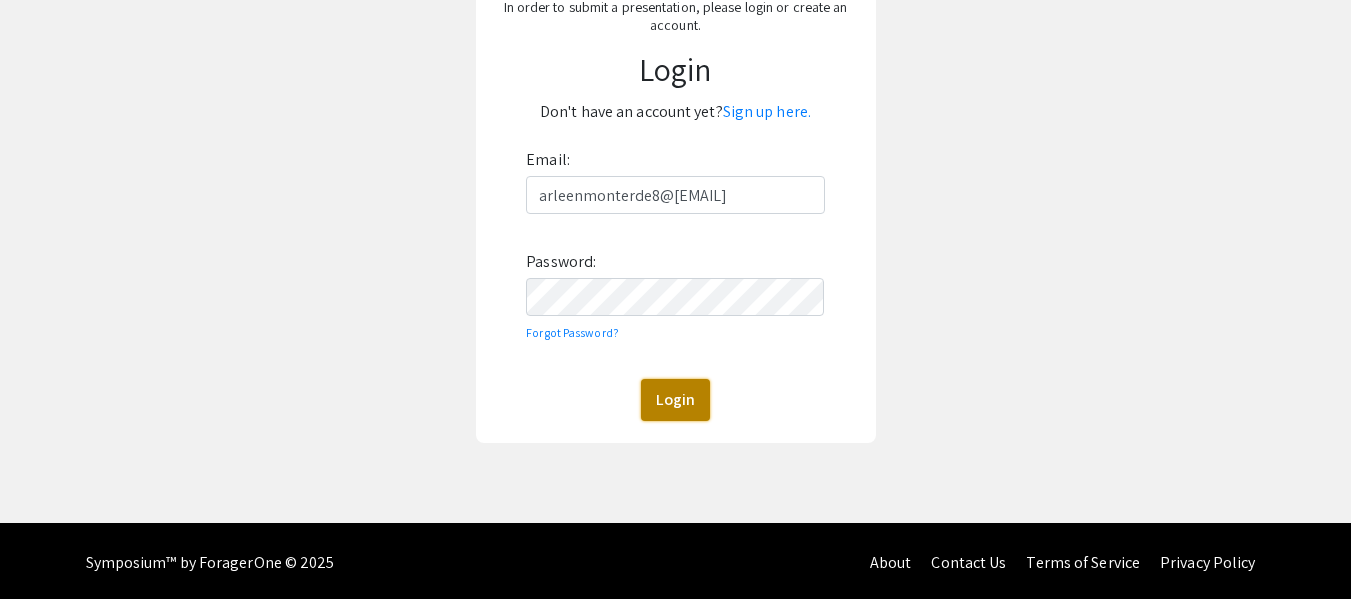 click on "Login" 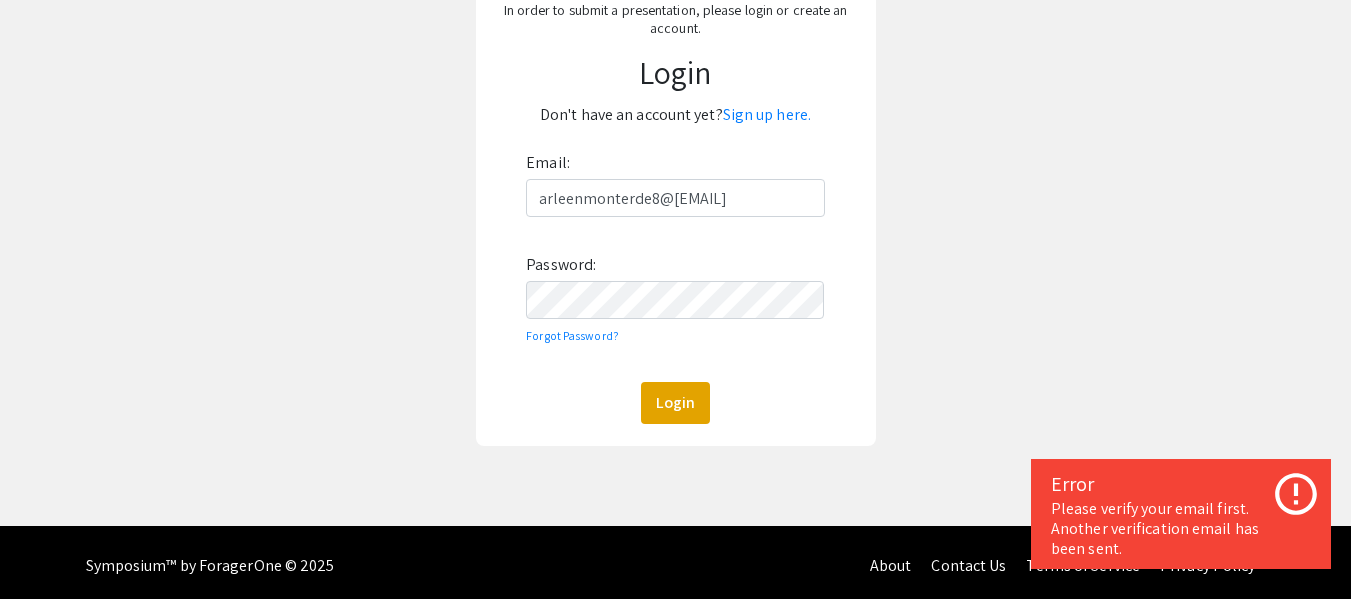scroll, scrollTop: 200, scrollLeft: 0, axis: vertical 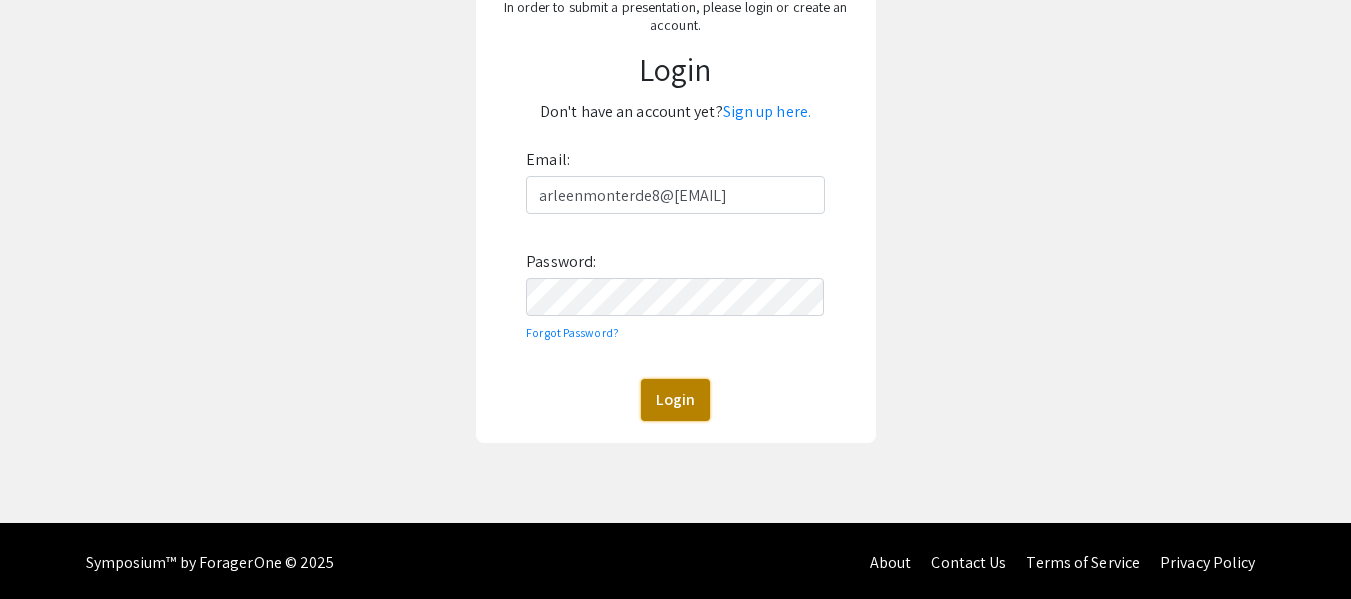 click on "Login" 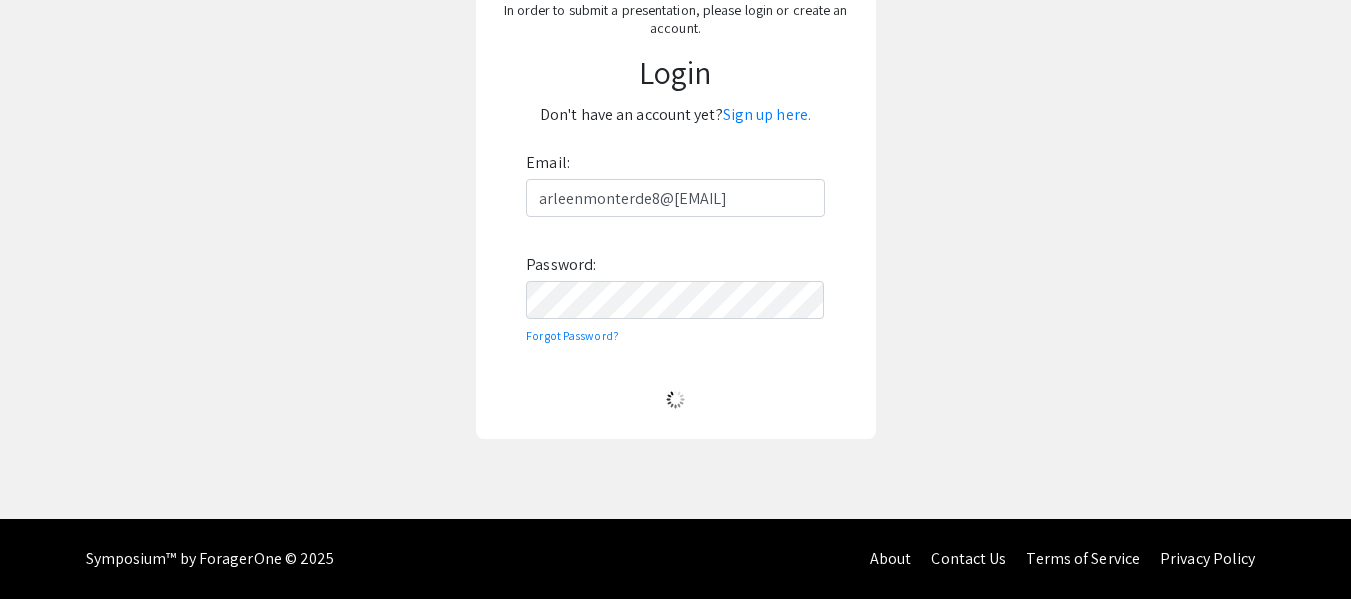 scroll, scrollTop: 200, scrollLeft: 0, axis: vertical 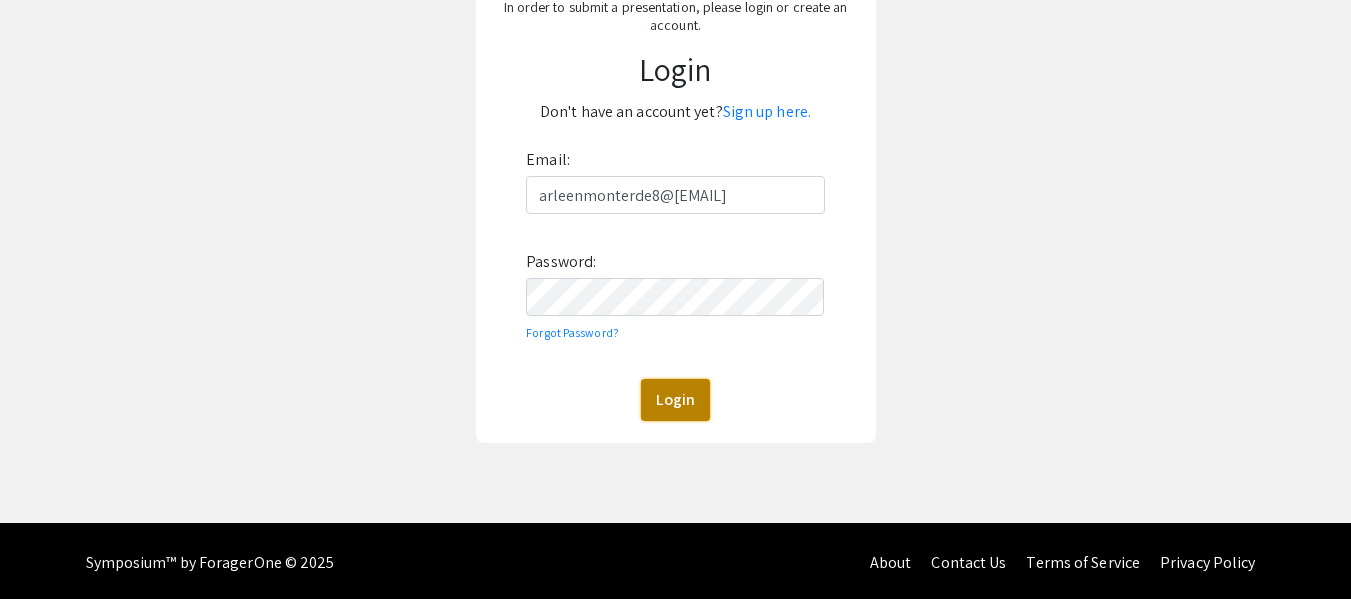 click on "Login" 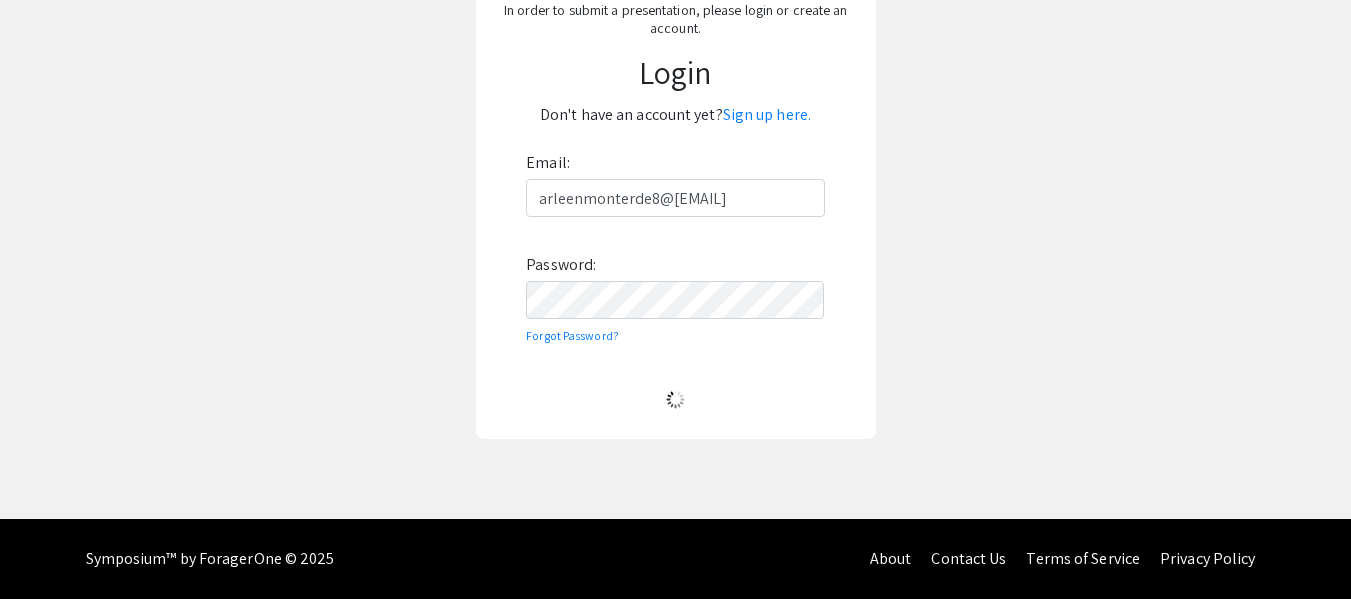 scroll, scrollTop: 200, scrollLeft: 0, axis: vertical 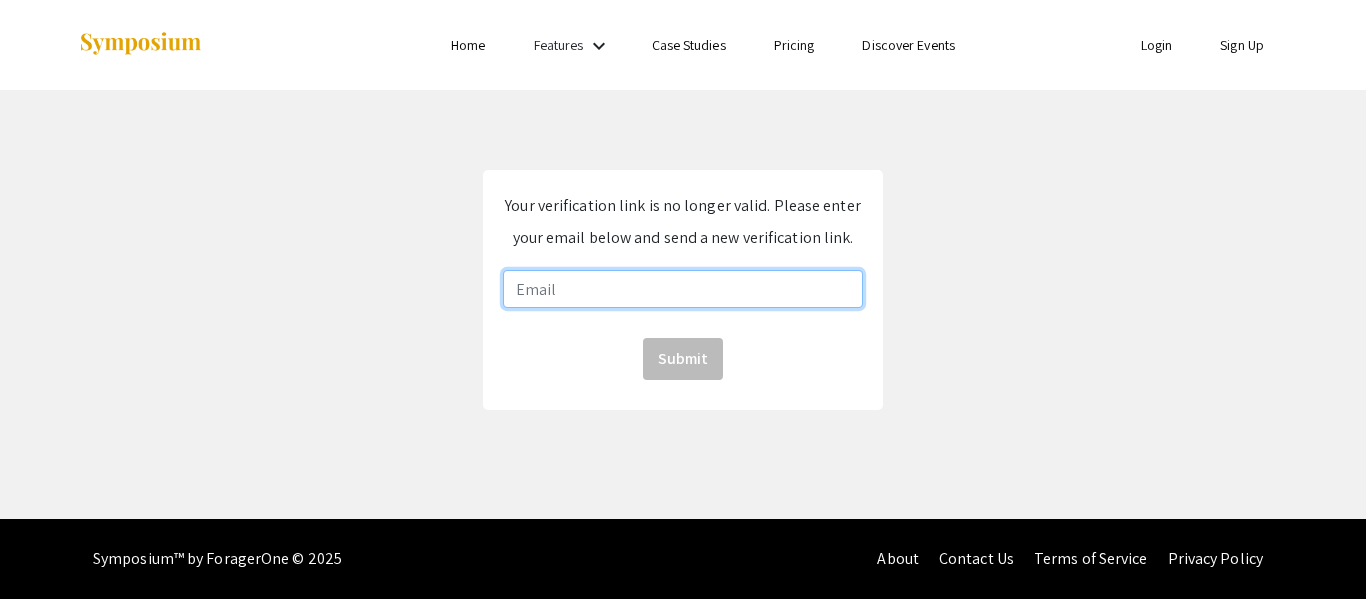 click at bounding box center (683, 289) 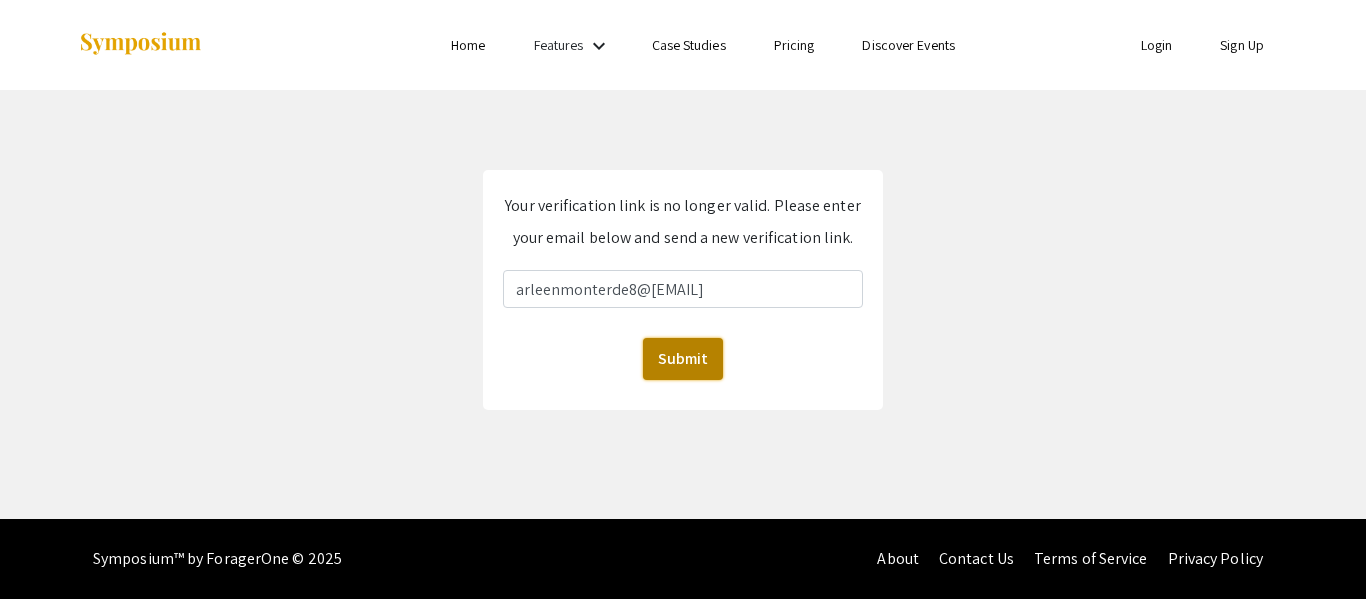 click on "Submit" 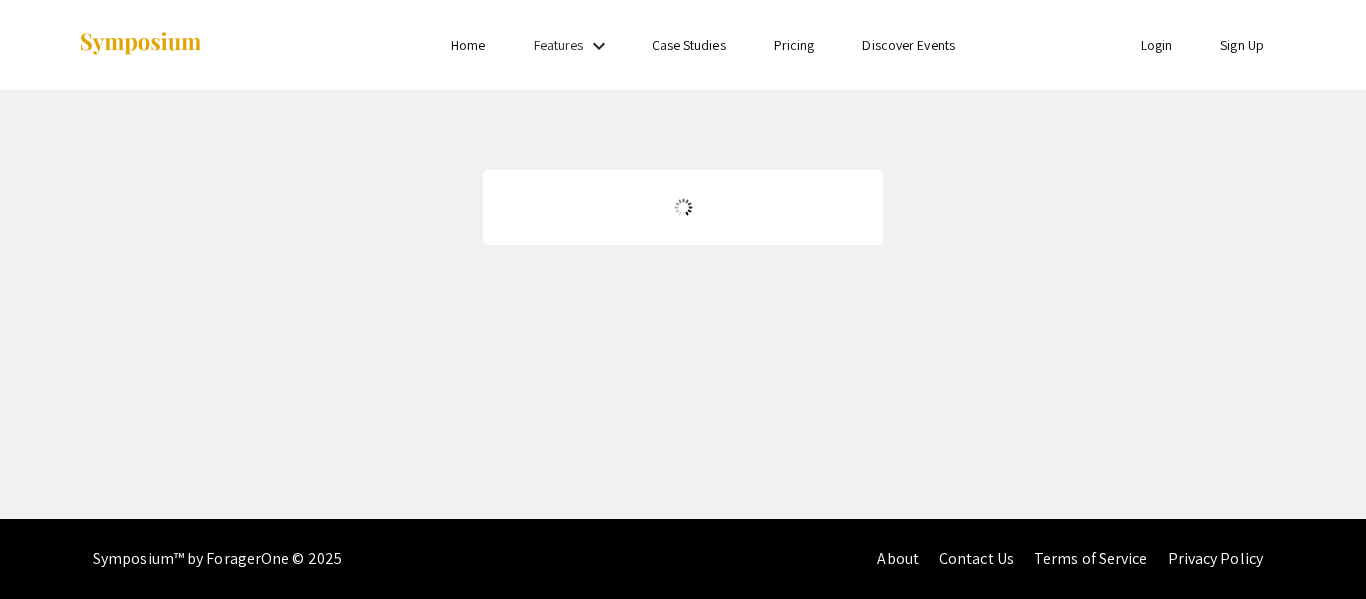 scroll, scrollTop: 0, scrollLeft: 0, axis: both 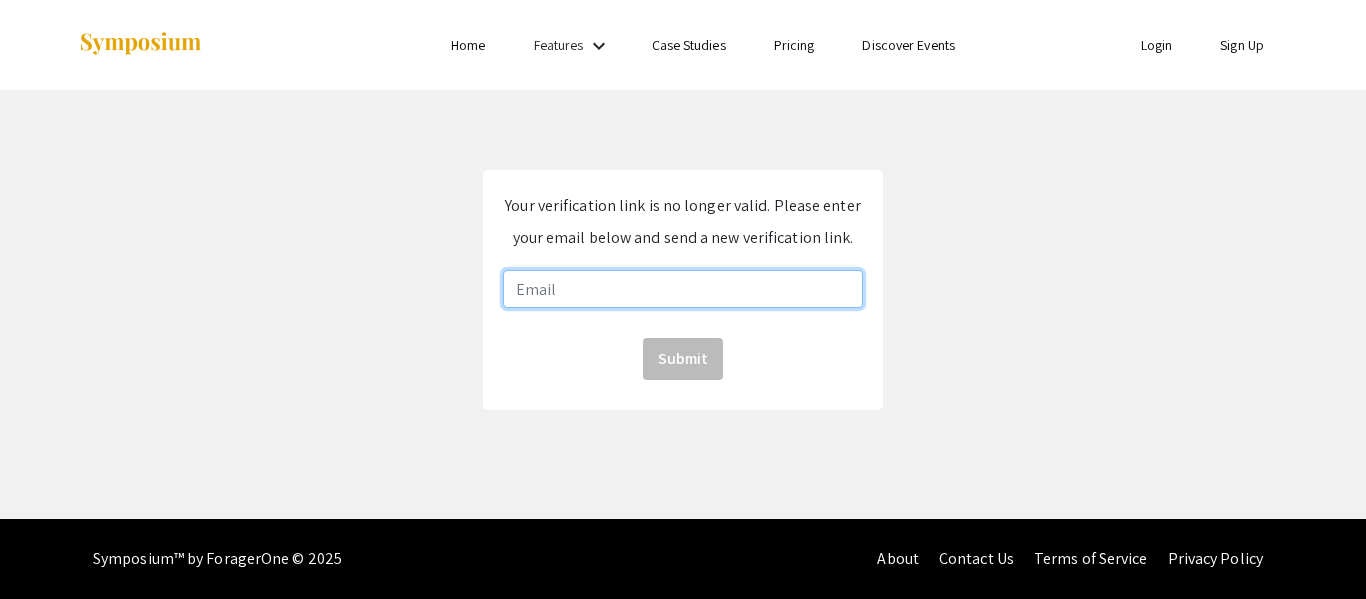 click at bounding box center (683, 289) 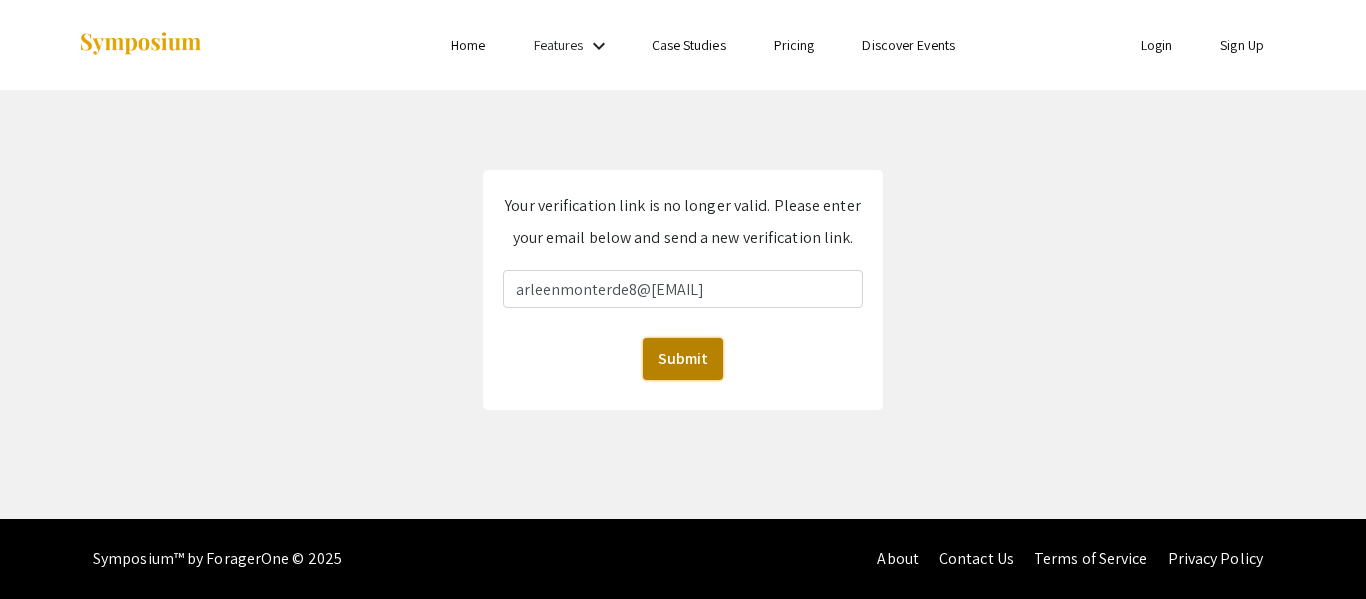 click on "Submit" 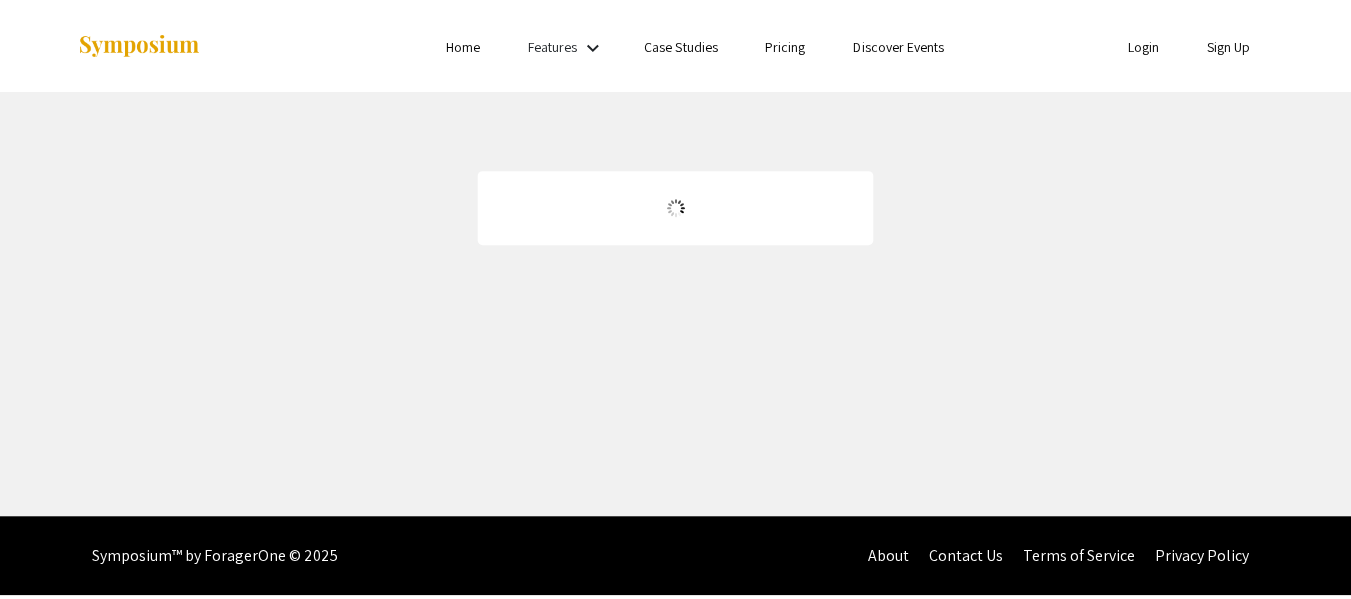 scroll, scrollTop: 0, scrollLeft: 0, axis: both 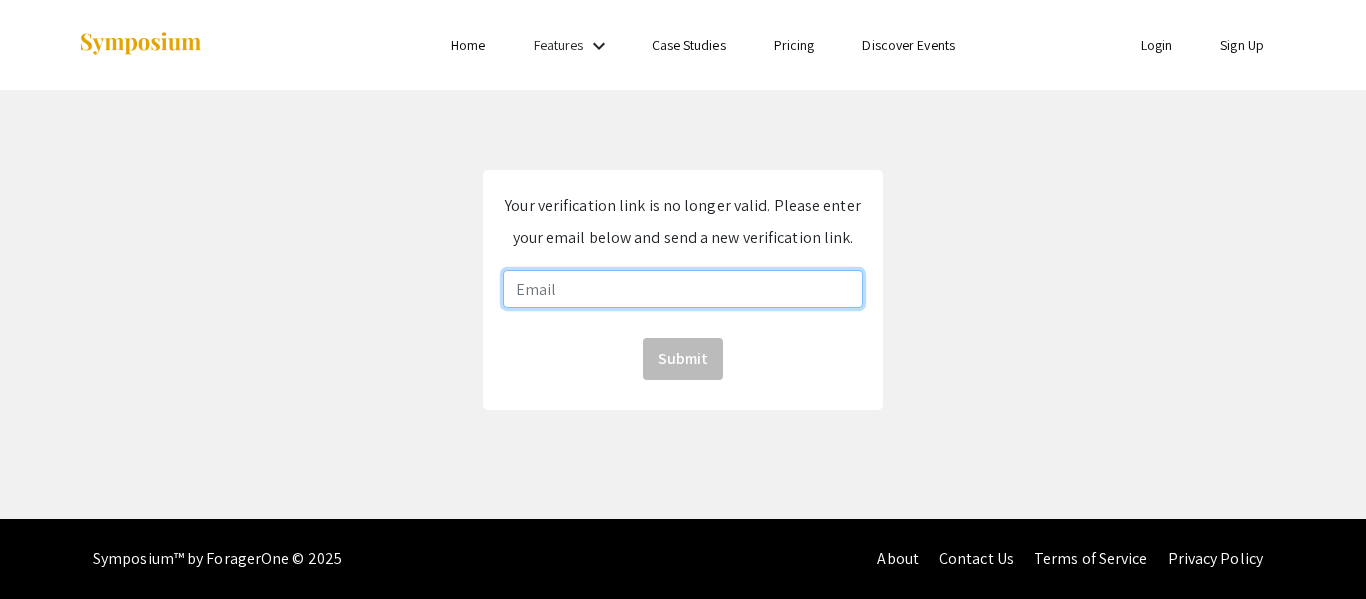 click at bounding box center (683, 289) 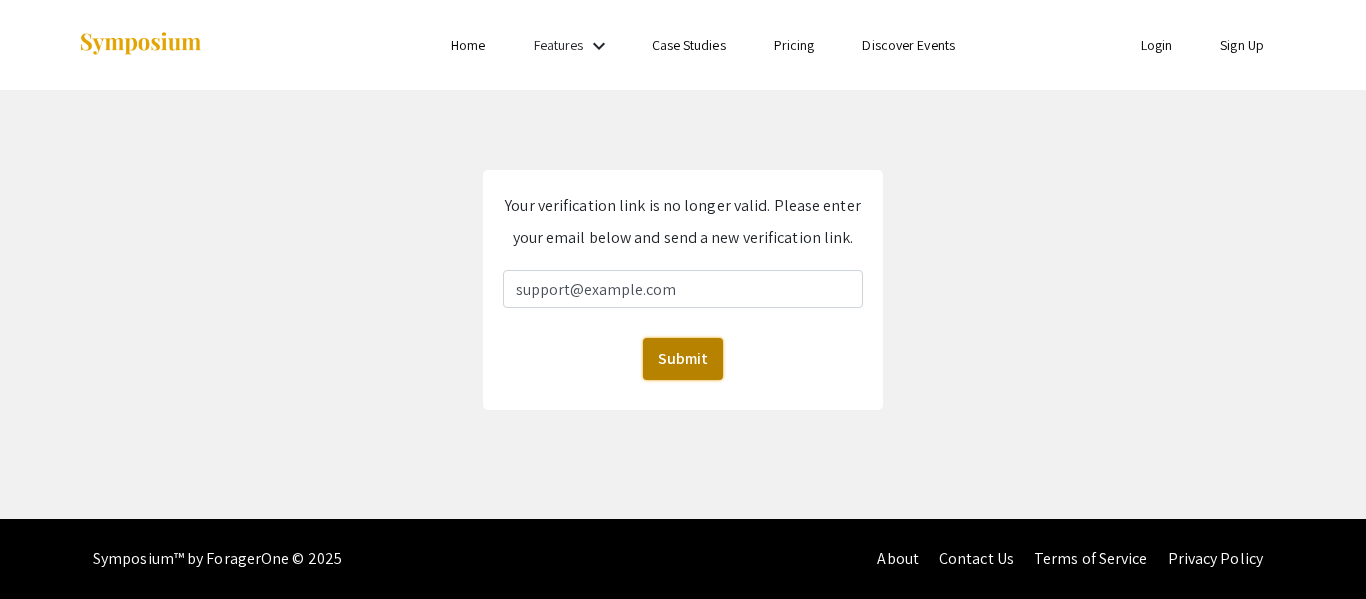 click on "Submit" 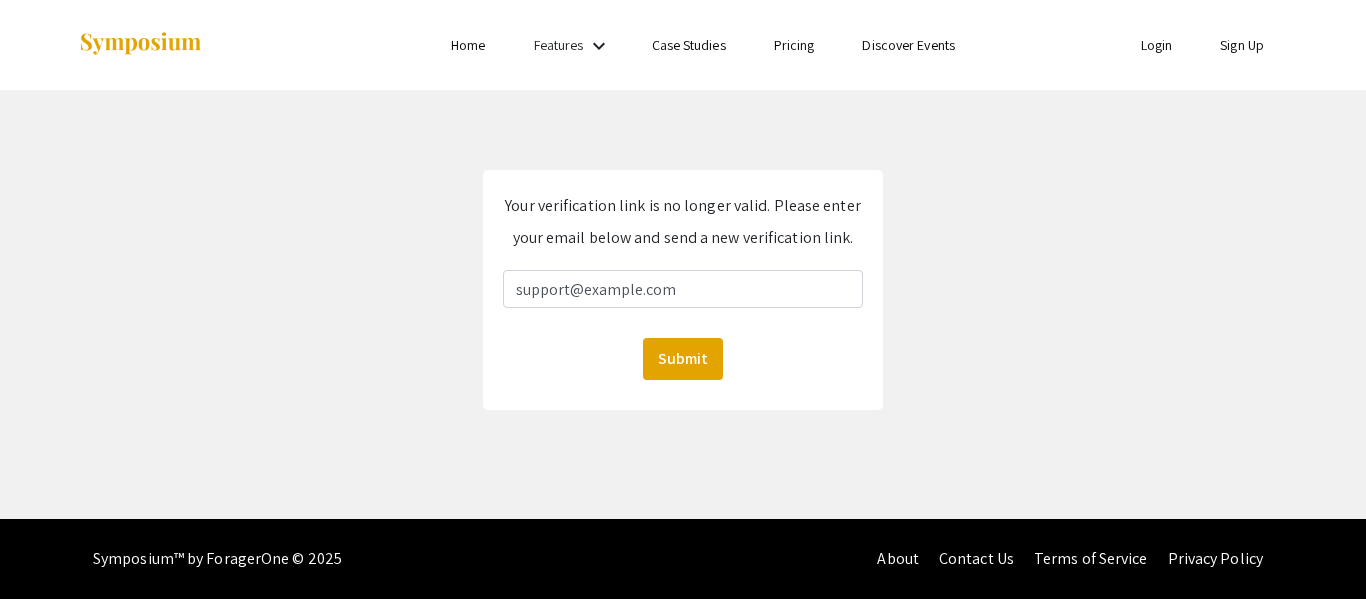click on "Your verification link is no longer valid. Please enter your email below and send a new verification link.  arleenmonterde8@gmail.com  Submit" 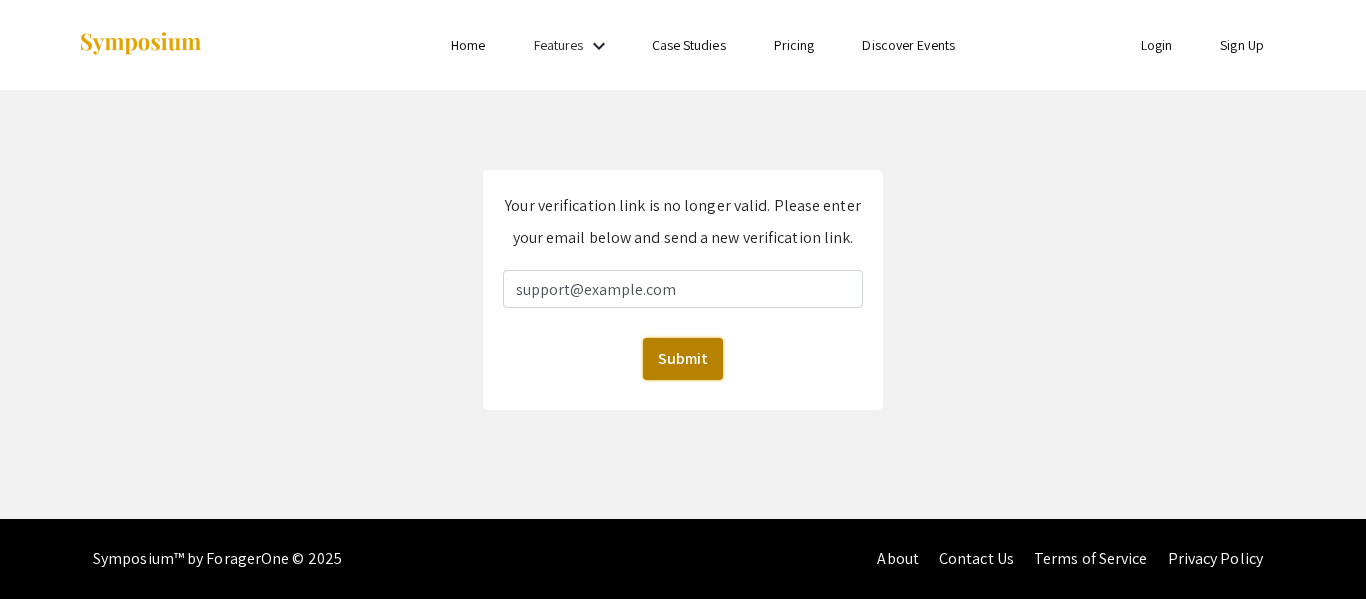 click on "Submit" 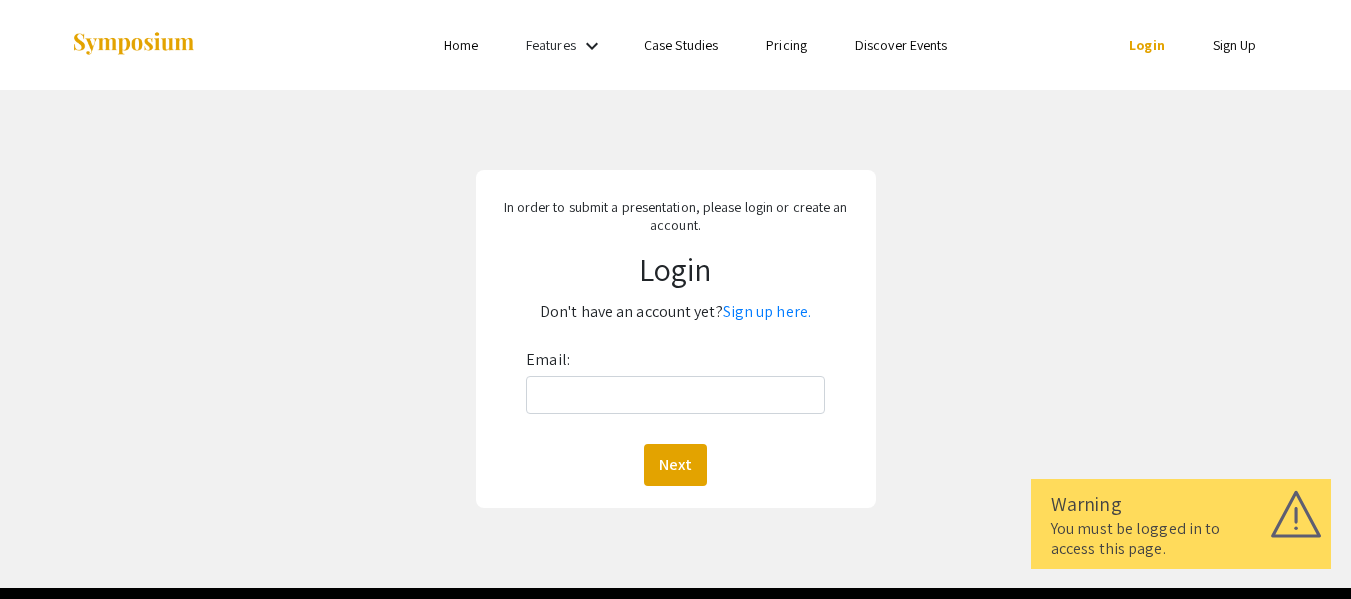 scroll, scrollTop: 0, scrollLeft: 0, axis: both 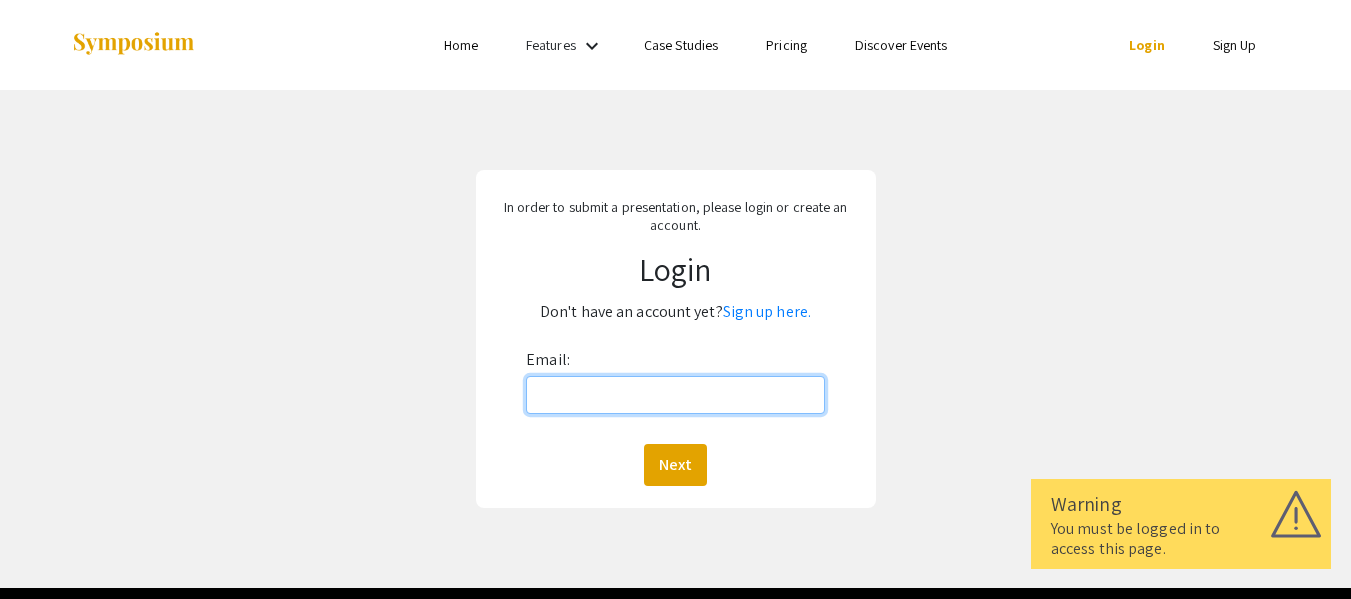 click on "Email:" at bounding box center (675, 395) 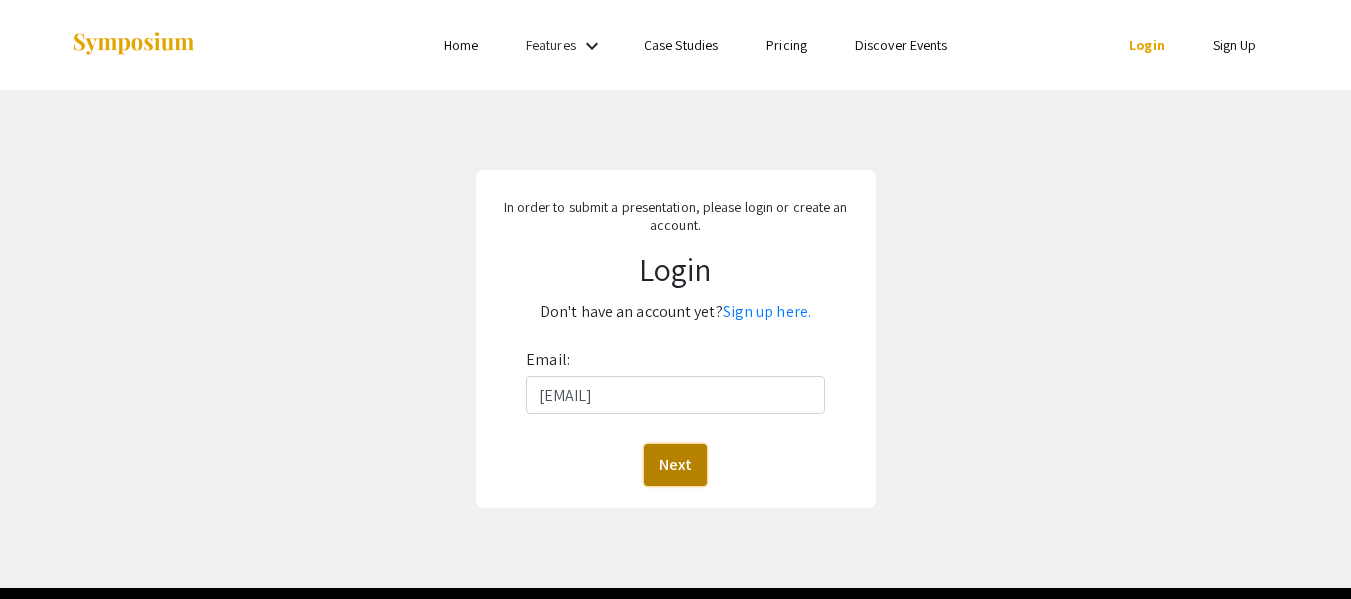 click on "Next" 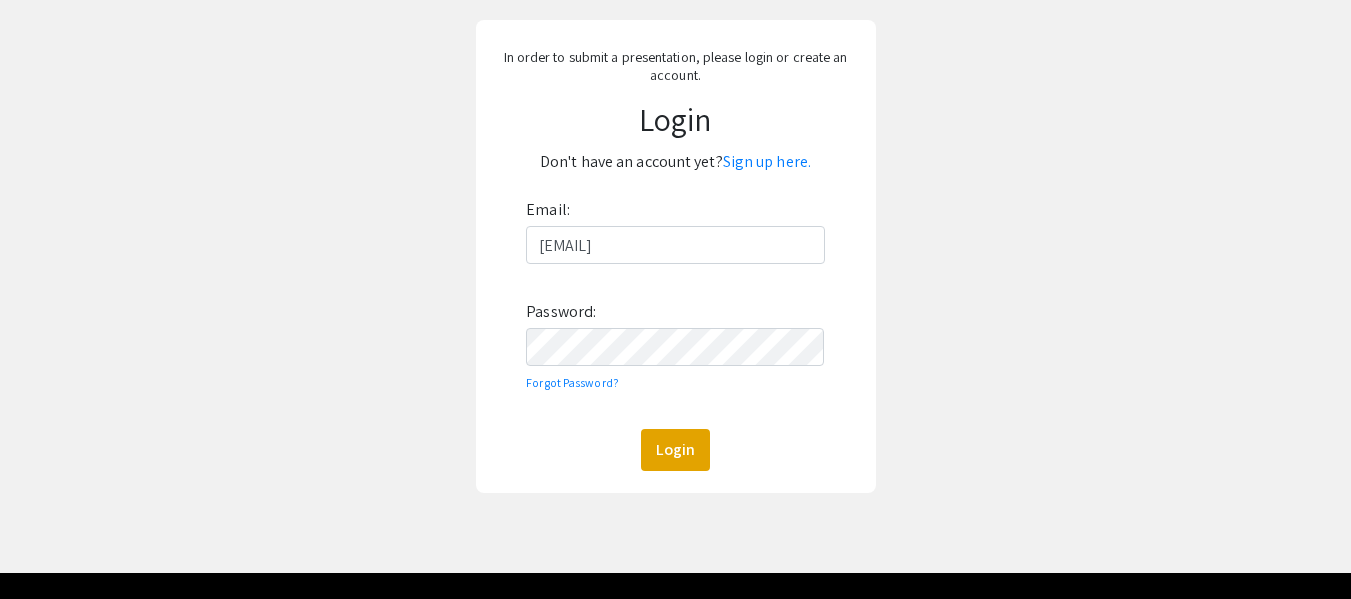 scroll, scrollTop: 204, scrollLeft: 0, axis: vertical 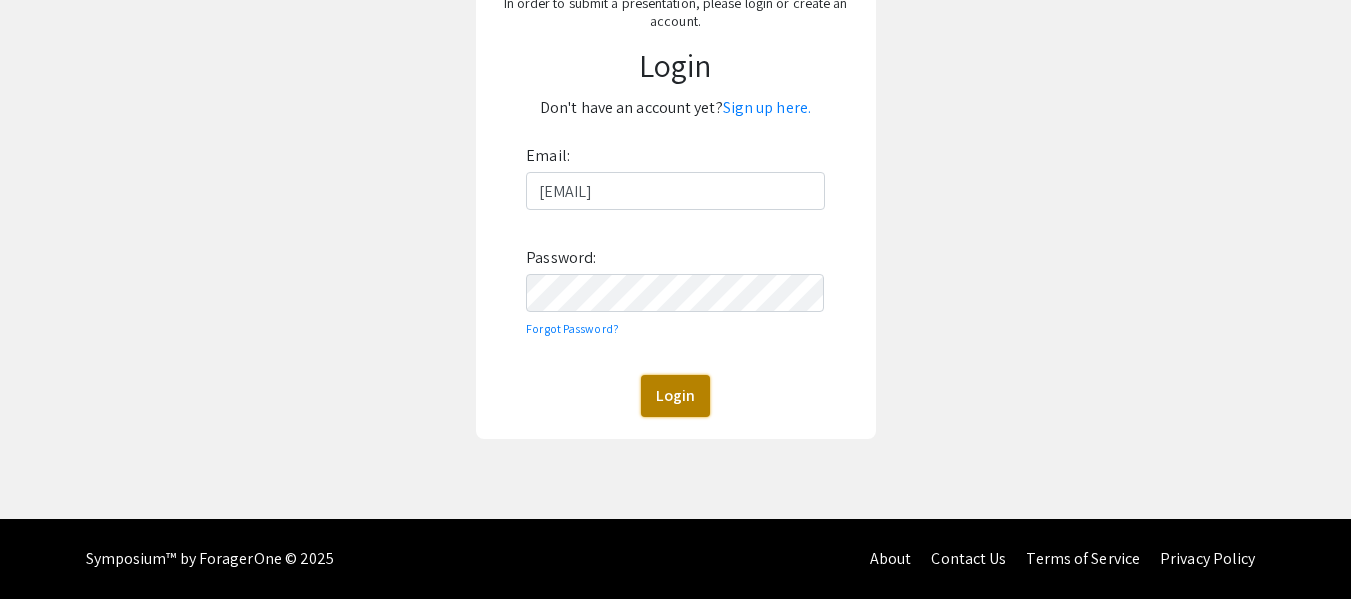 click on "Login" 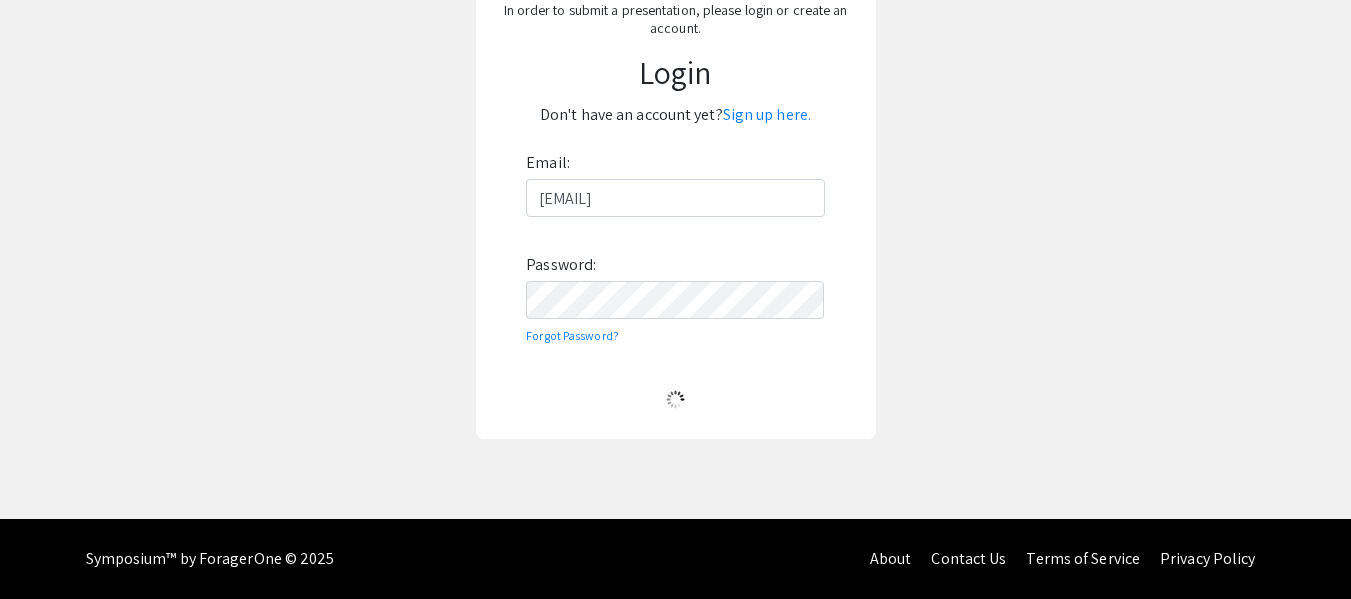 scroll, scrollTop: 204, scrollLeft: 0, axis: vertical 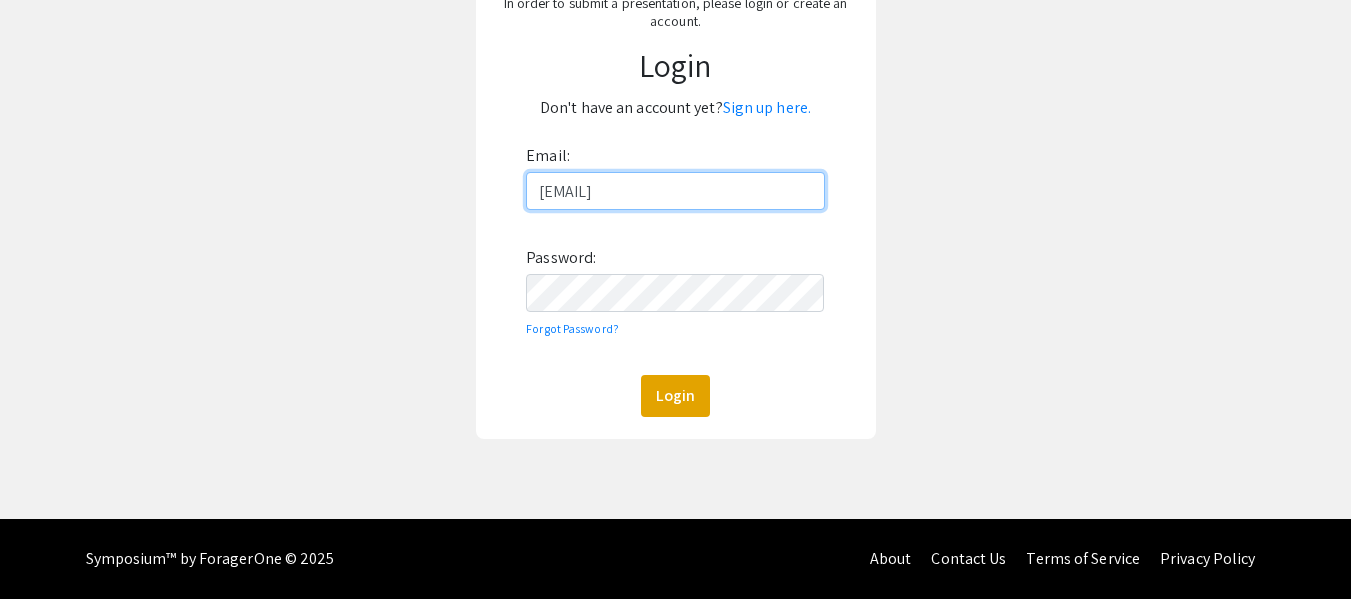 click on "[EMAIL]" at bounding box center (675, 191) 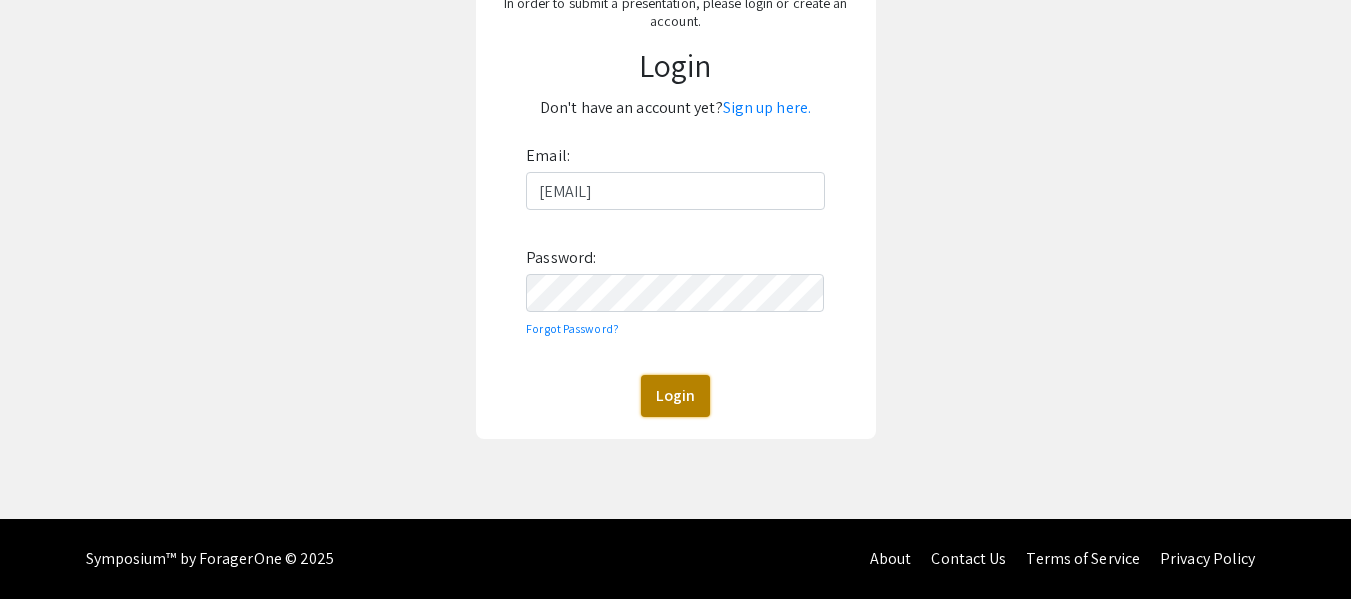 click on "Login" 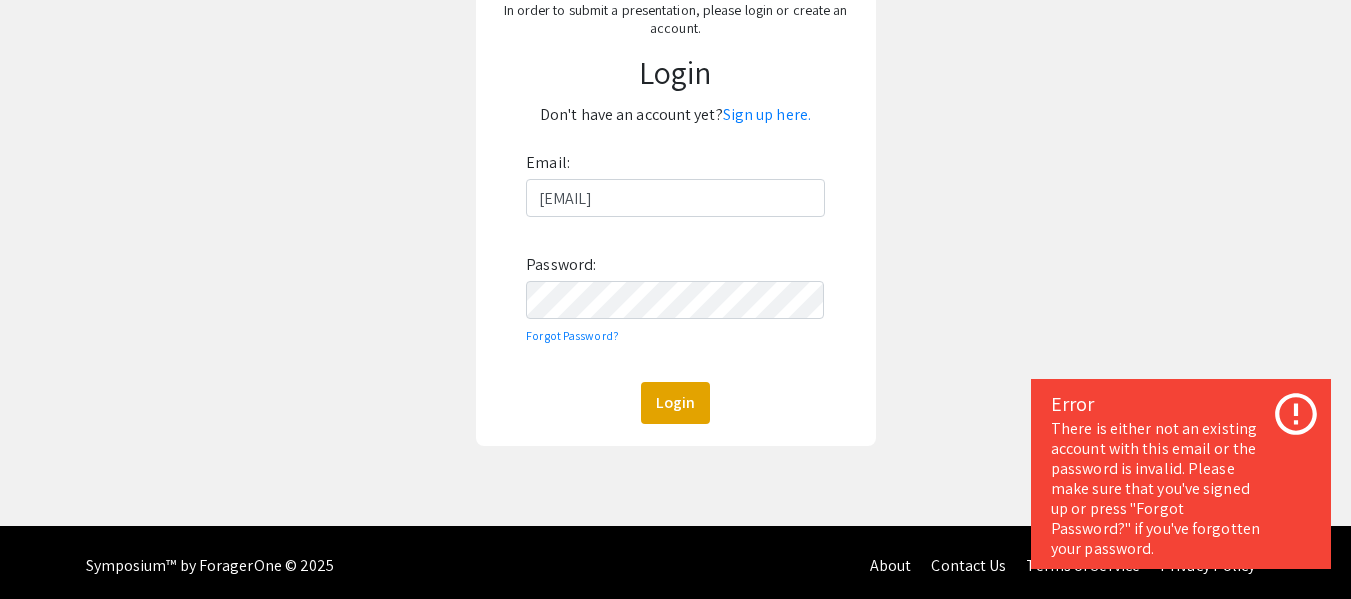 scroll, scrollTop: 204, scrollLeft: 0, axis: vertical 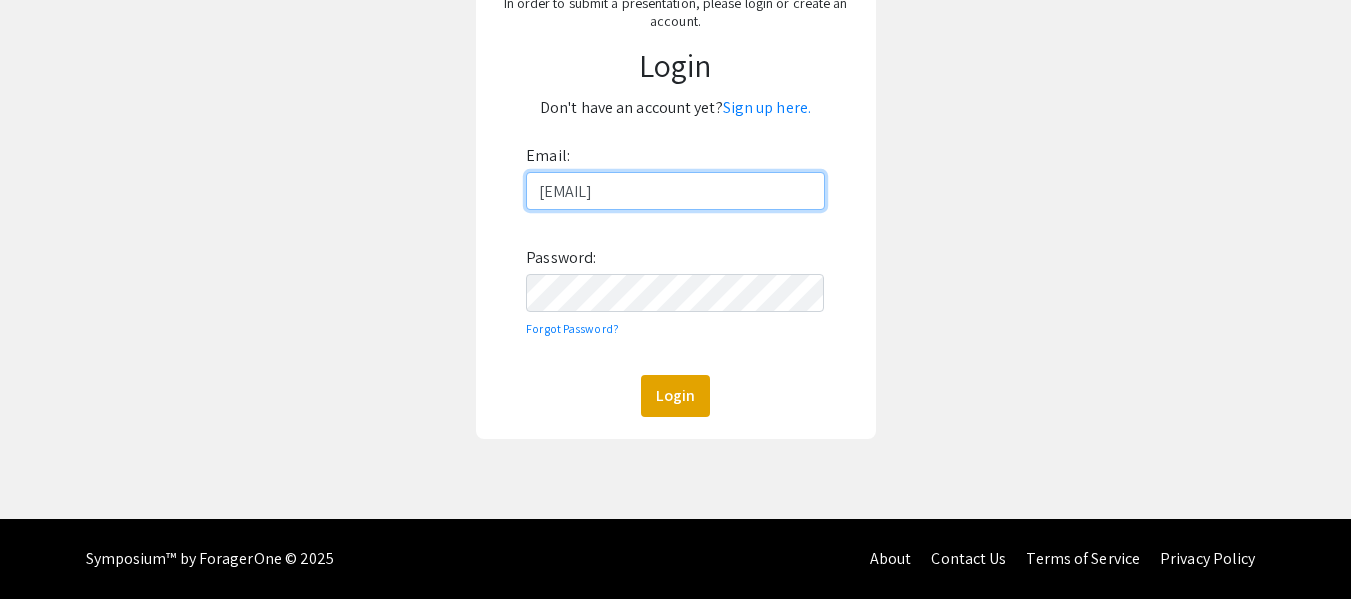 click on "aemonterde@national-u.edu.ph" at bounding box center (675, 191) 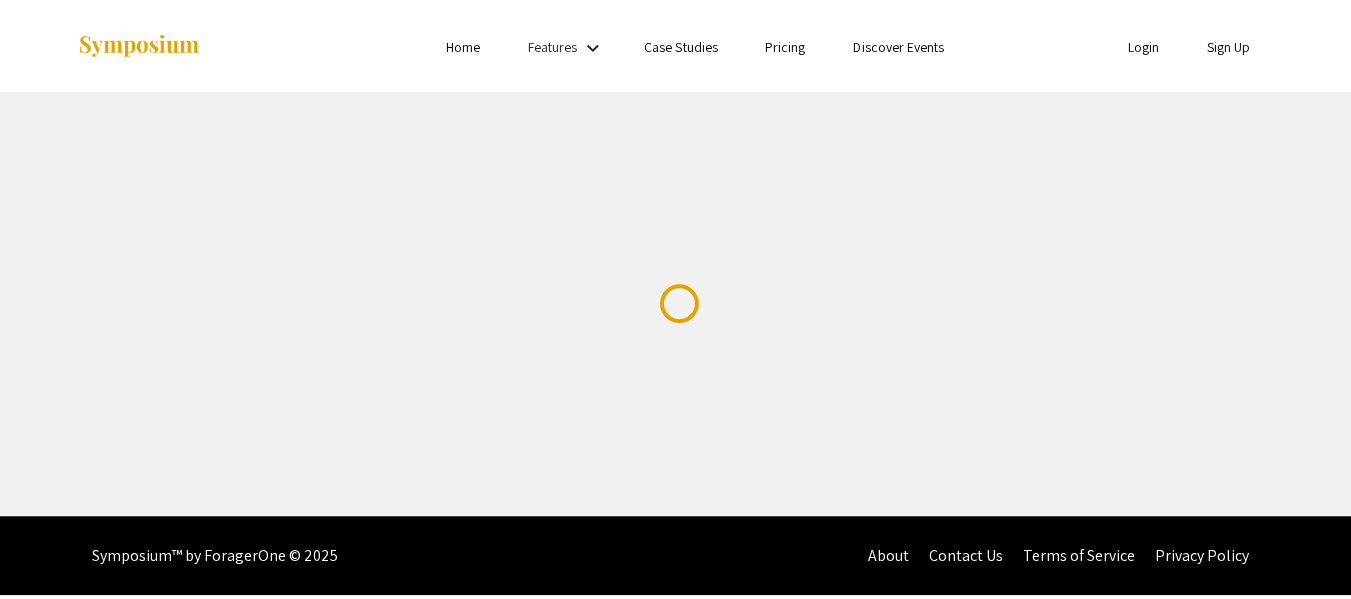 scroll, scrollTop: 0, scrollLeft: 0, axis: both 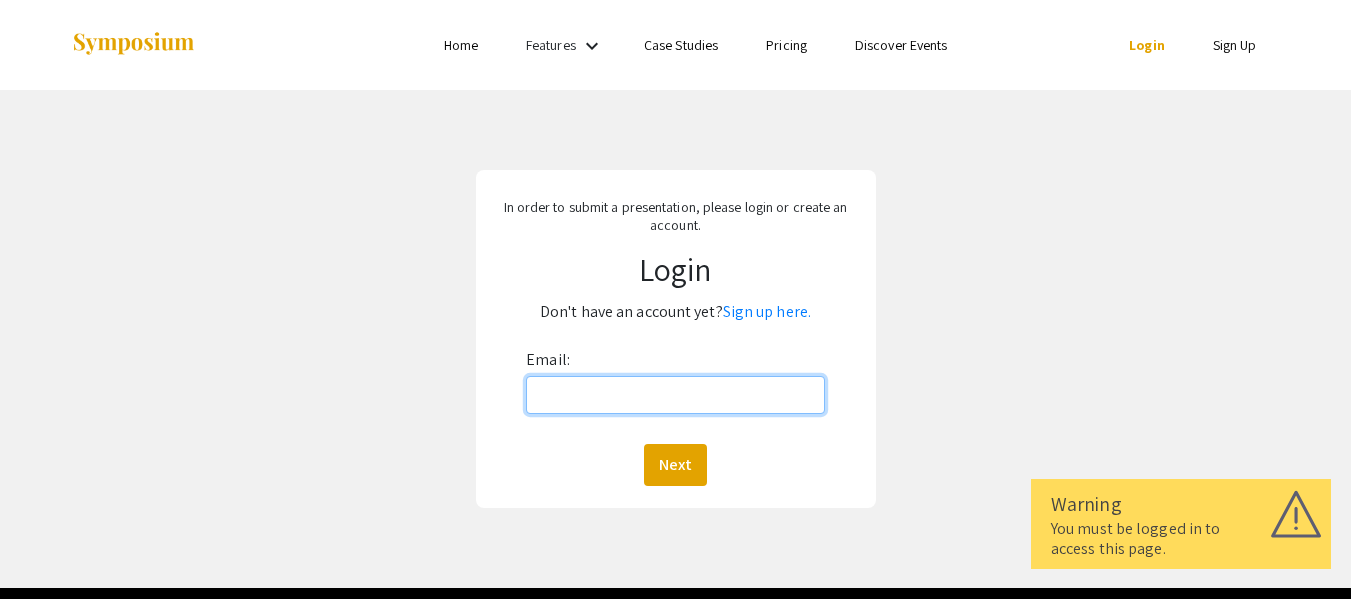 click on "Email:" at bounding box center [675, 395] 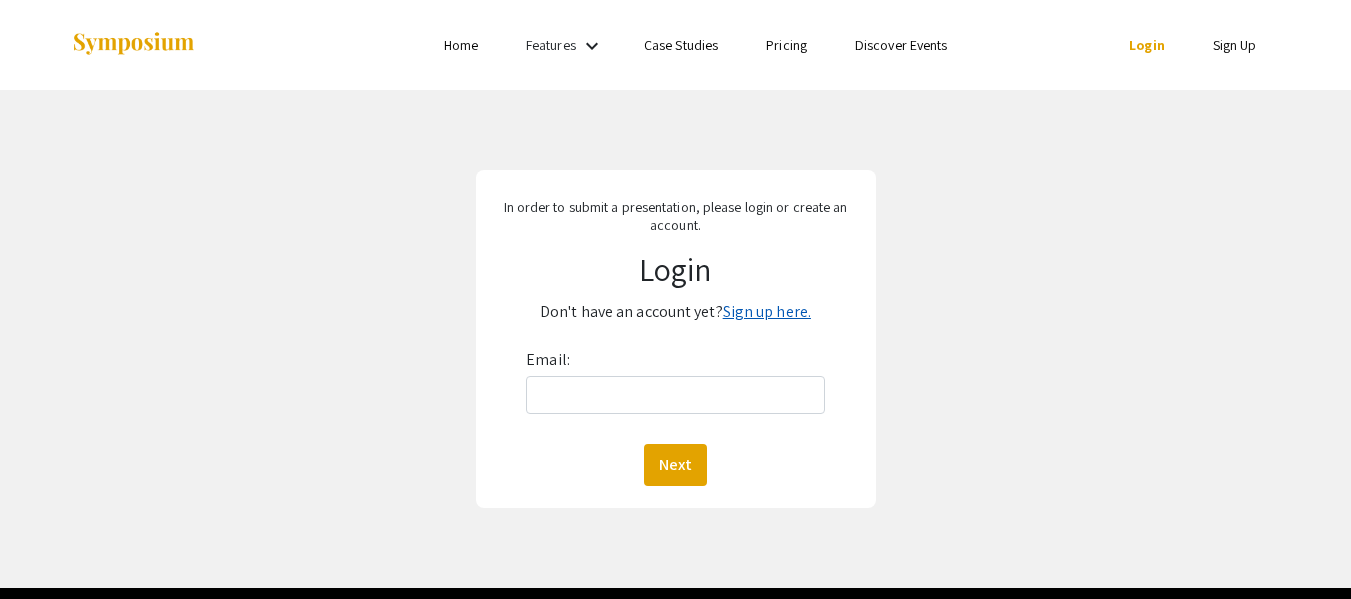 click on "Sign up here." 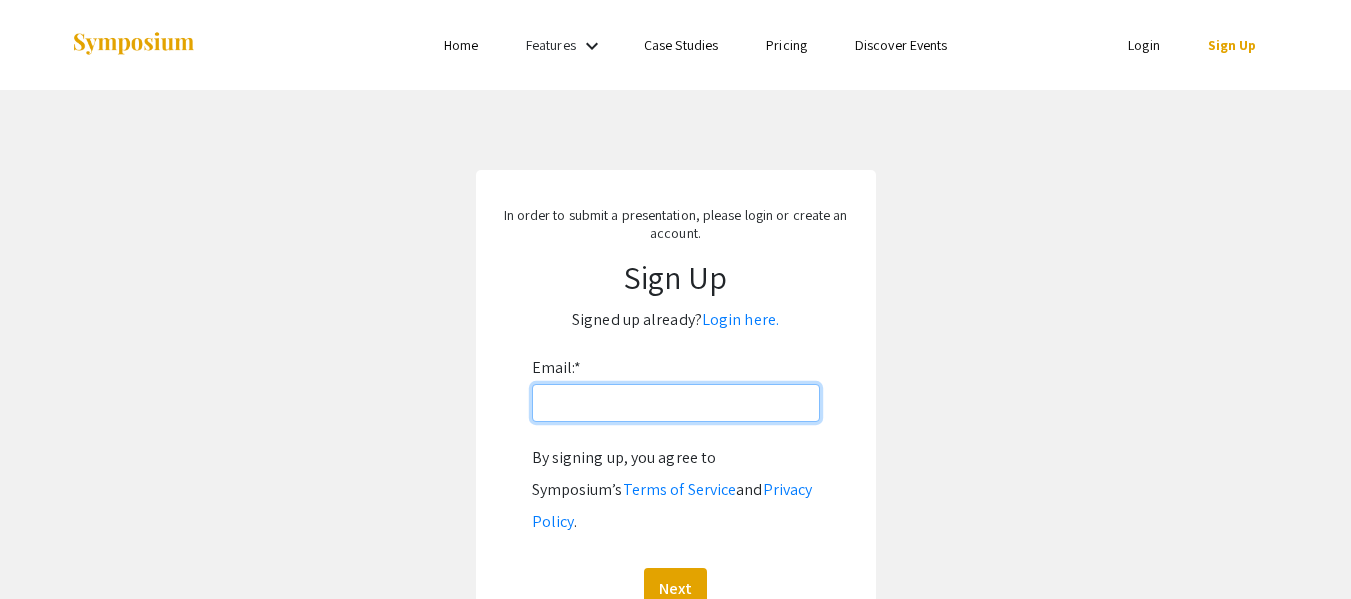 click on "Email:  *" at bounding box center (676, 403) 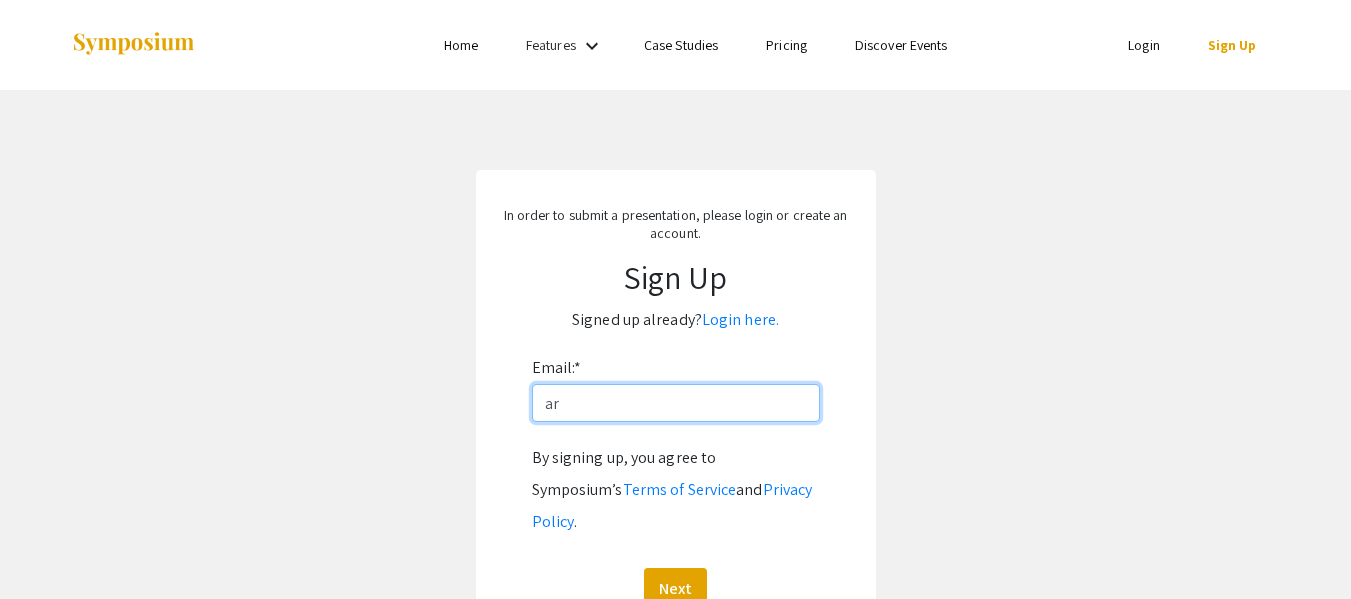 type on "[EMAIL]" 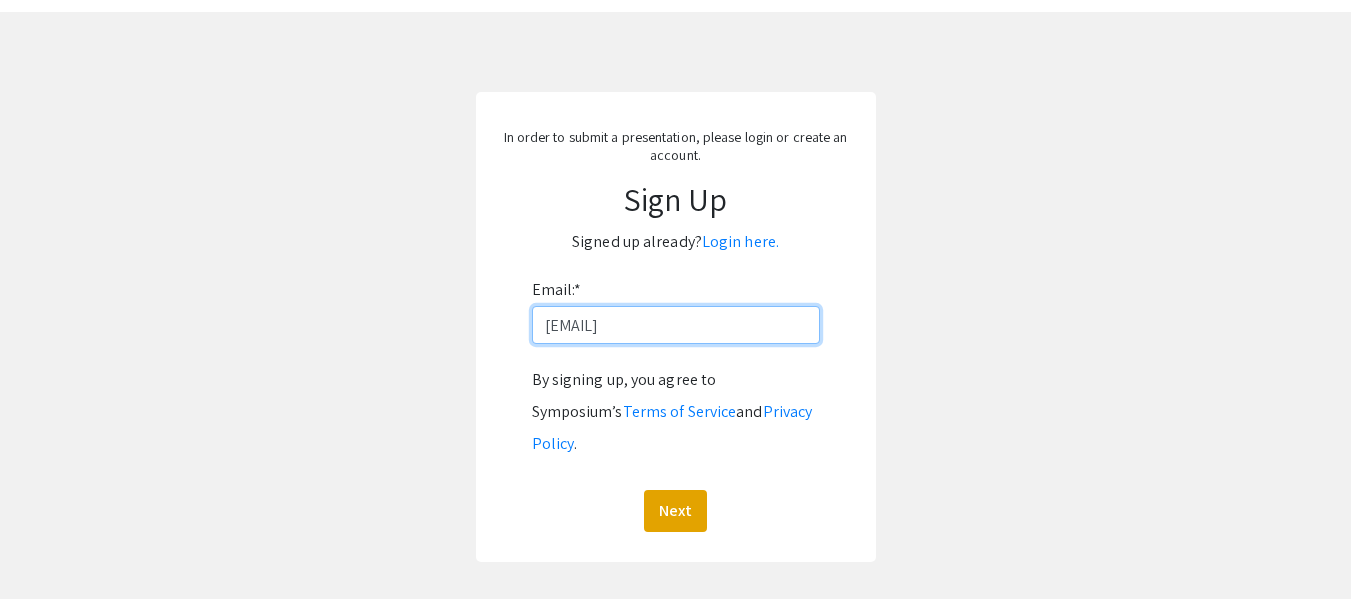 scroll, scrollTop: 169, scrollLeft: 0, axis: vertical 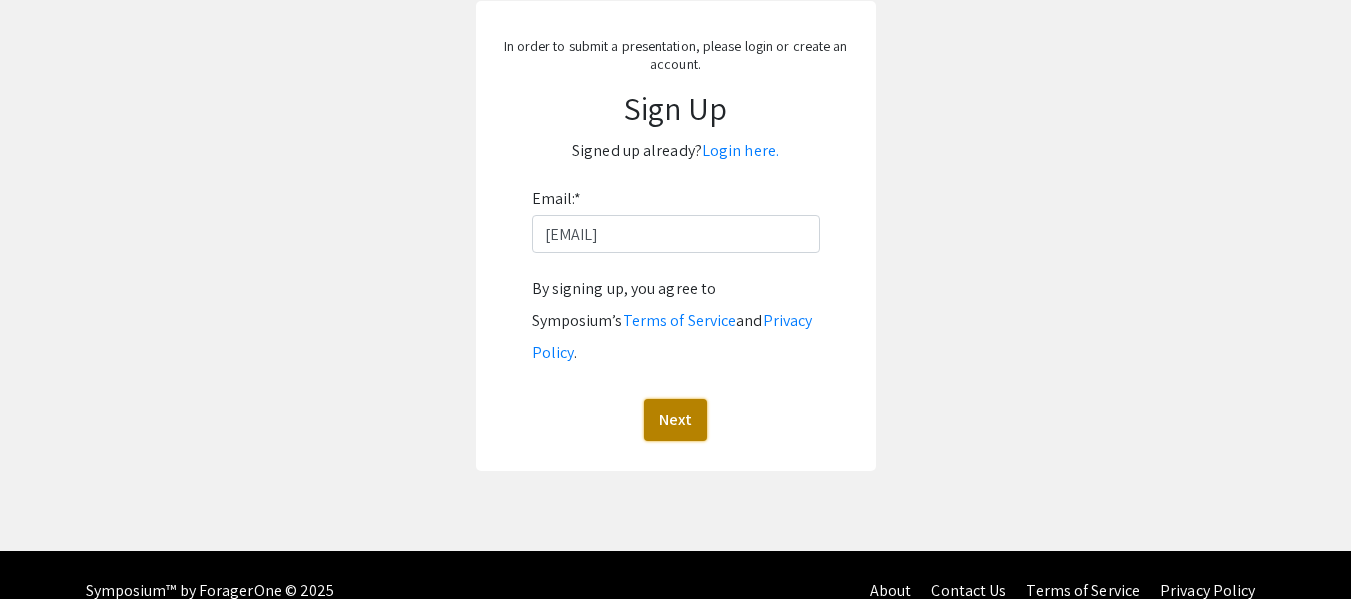 click on "Next" 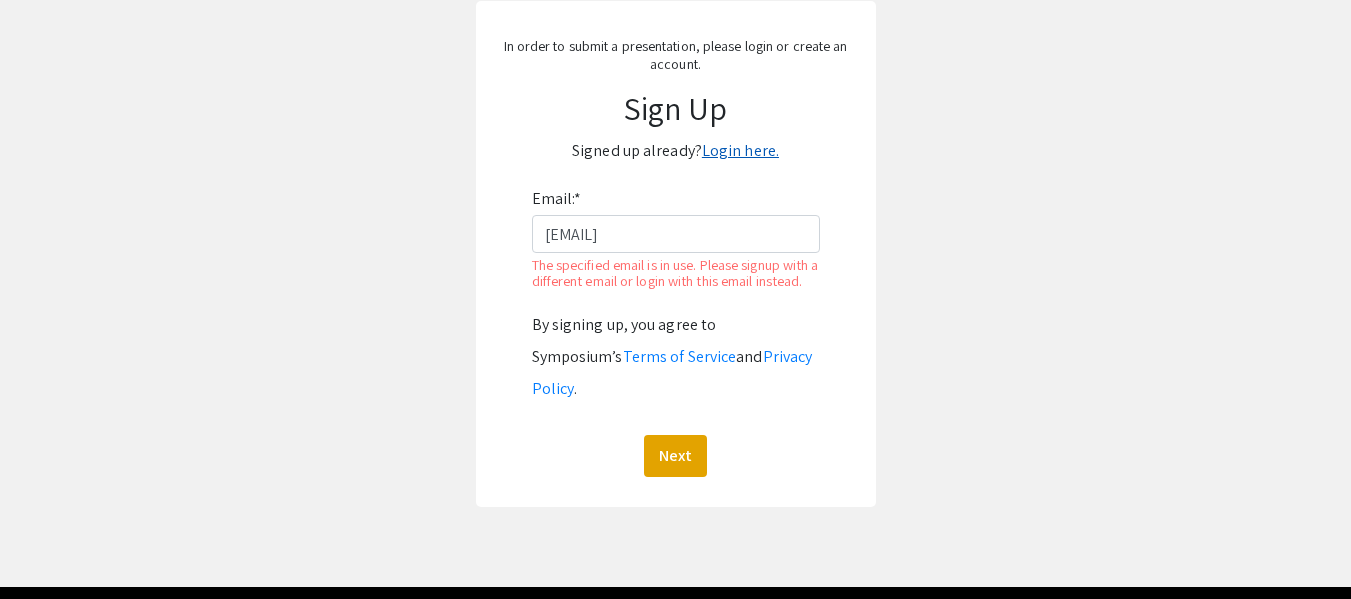 click on "Login here." 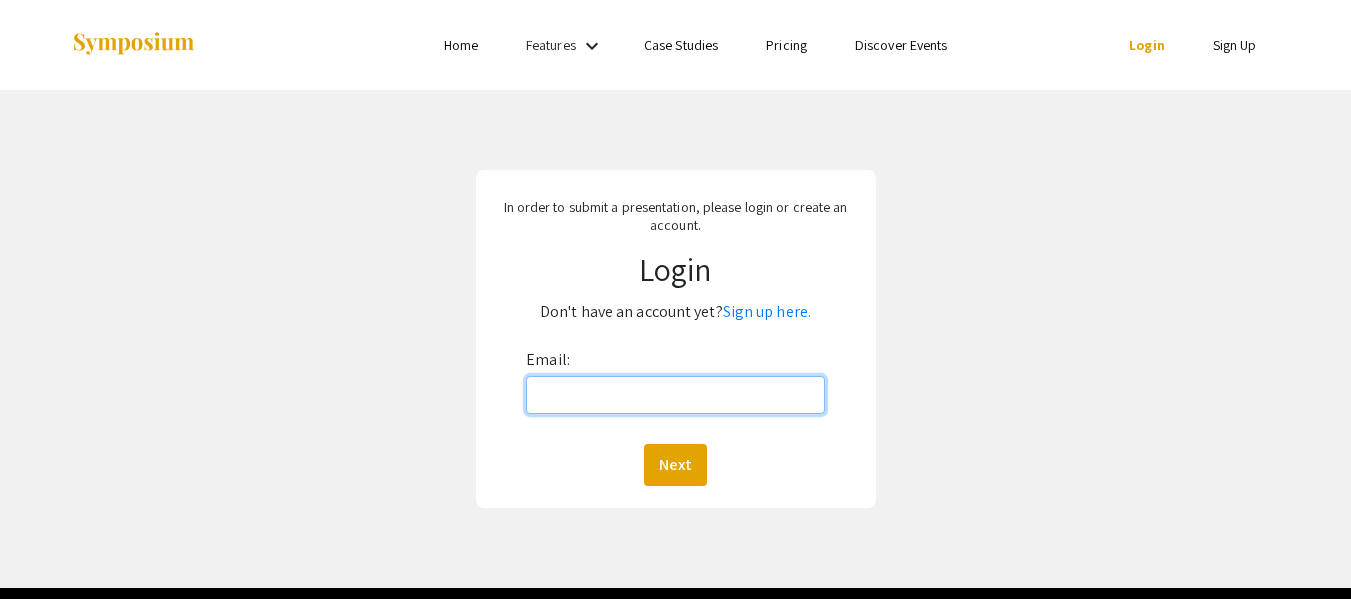 click on "Email:" at bounding box center (675, 395) 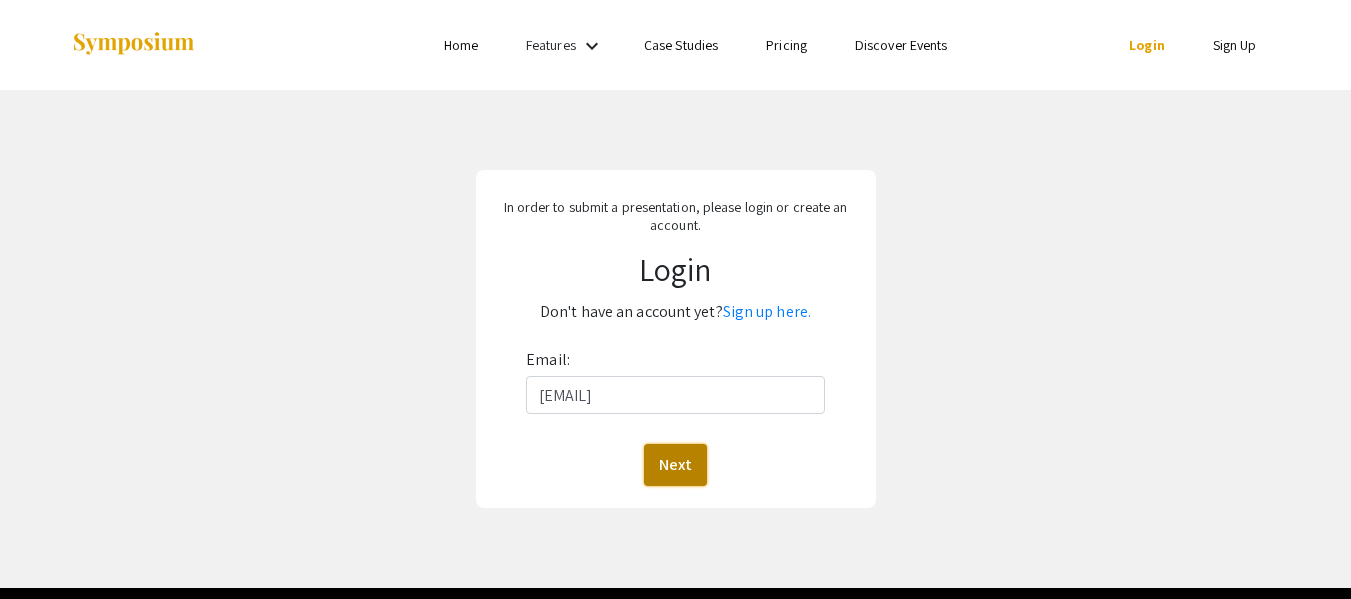 click on "Next" 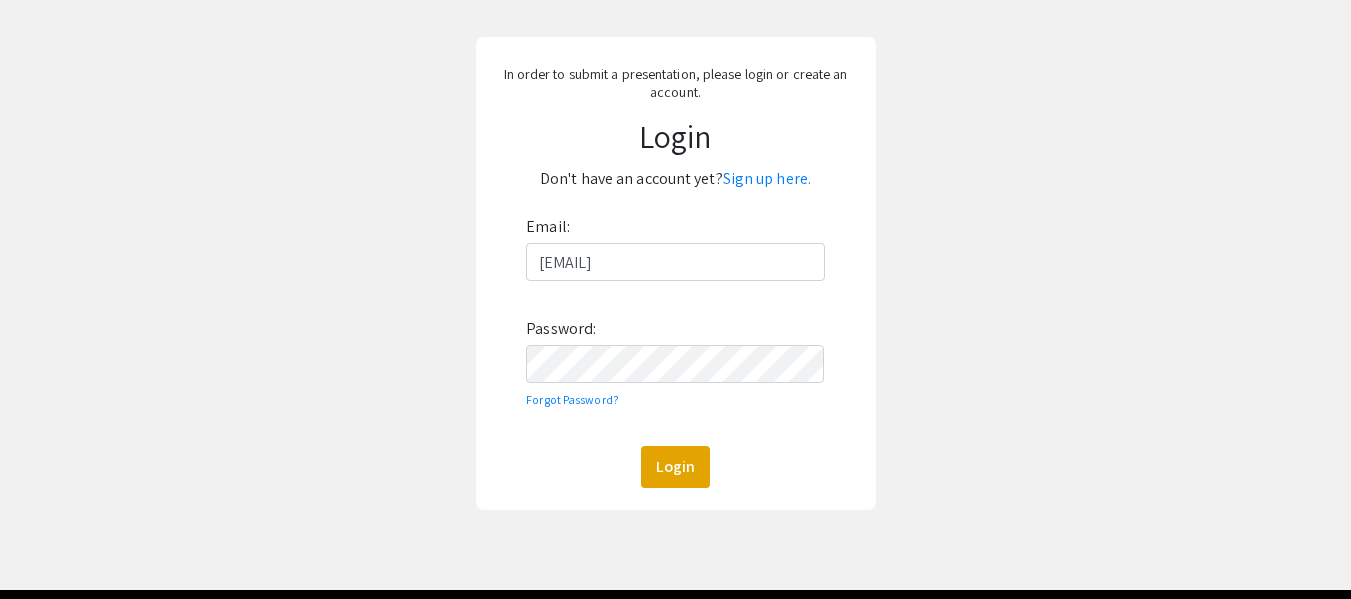scroll, scrollTop: 200, scrollLeft: 0, axis: vertical 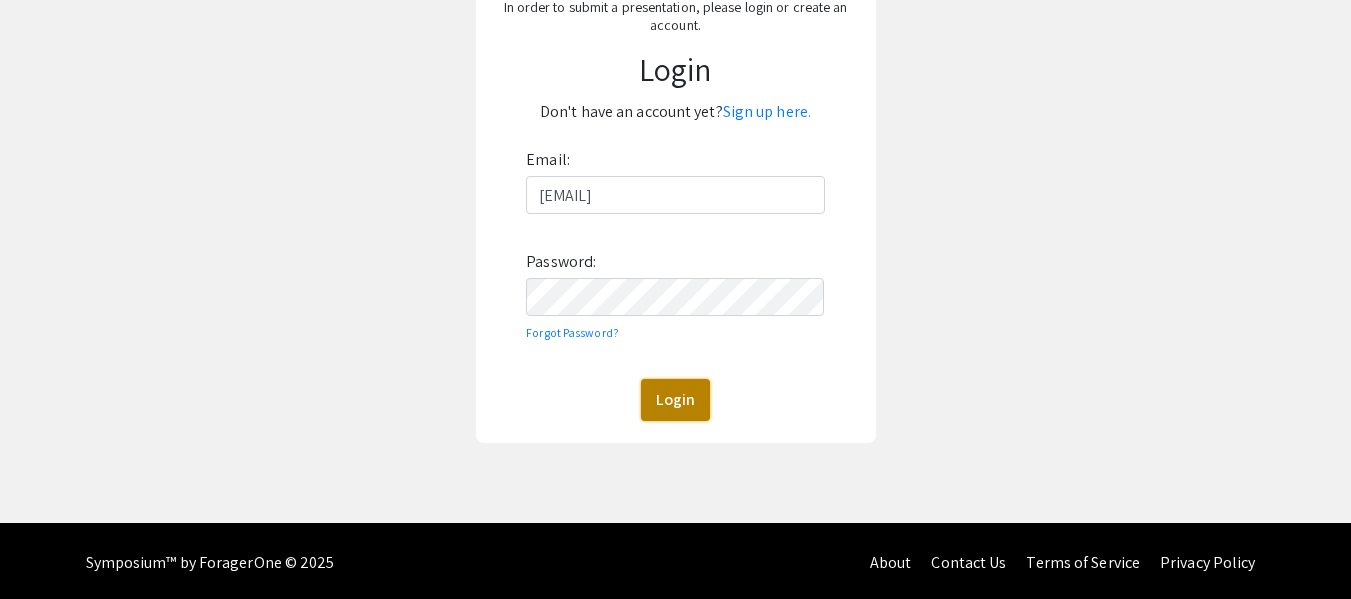 click on "Login" 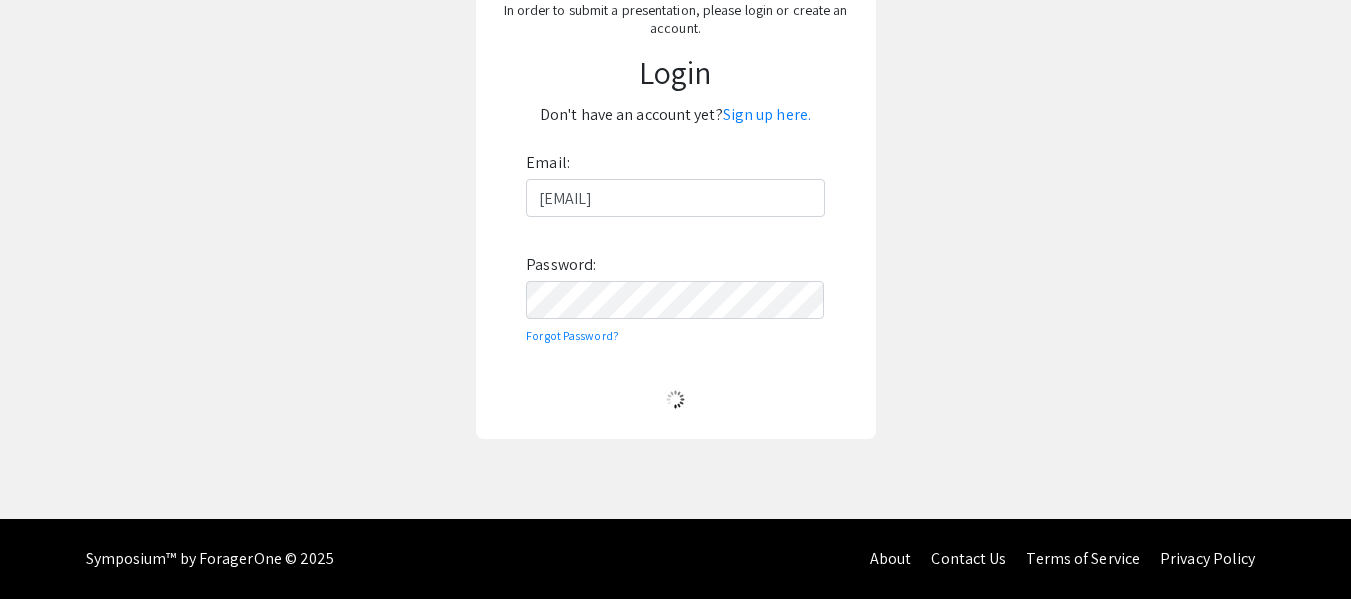 scroll, scrollTop: 200, scrollLeft: 0, axis: vertical 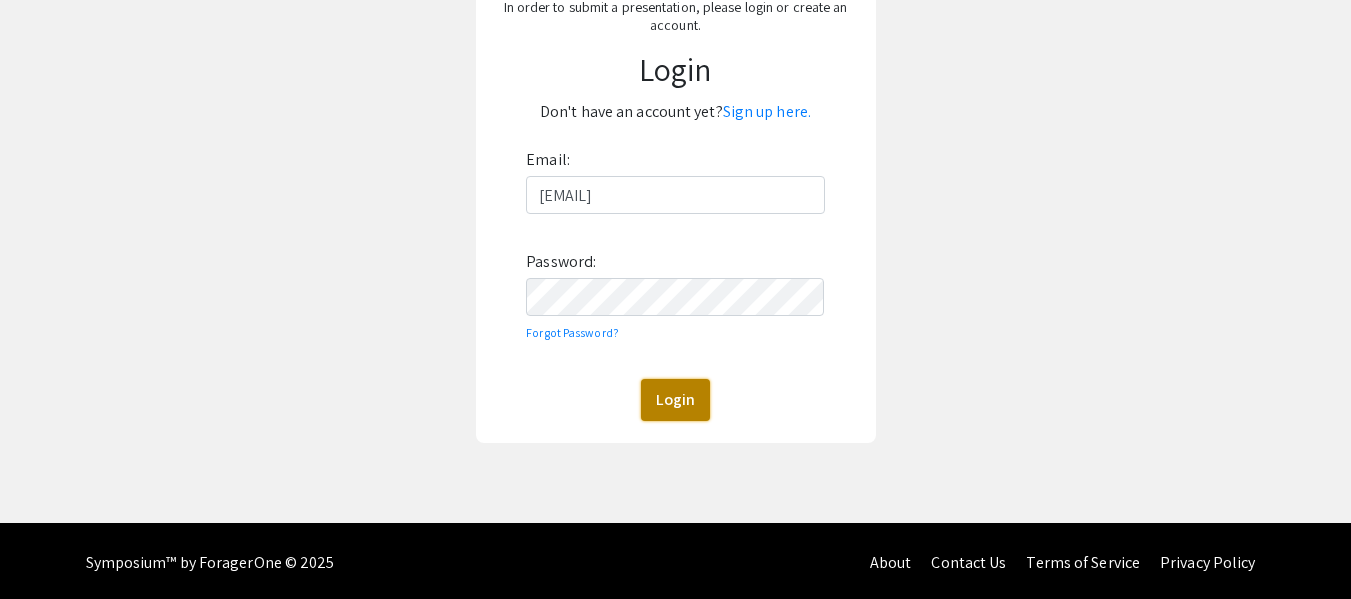 click on "Login" 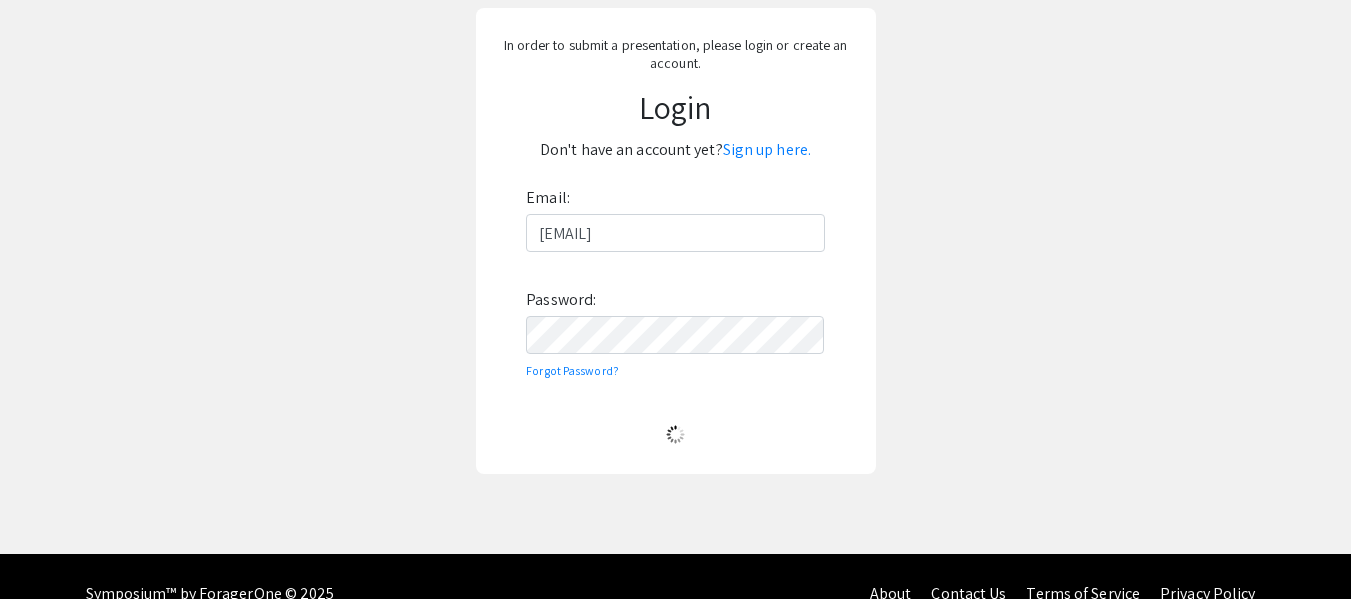 scroll, scrollTop: 197, scrollLeft: 0, axis: vertical 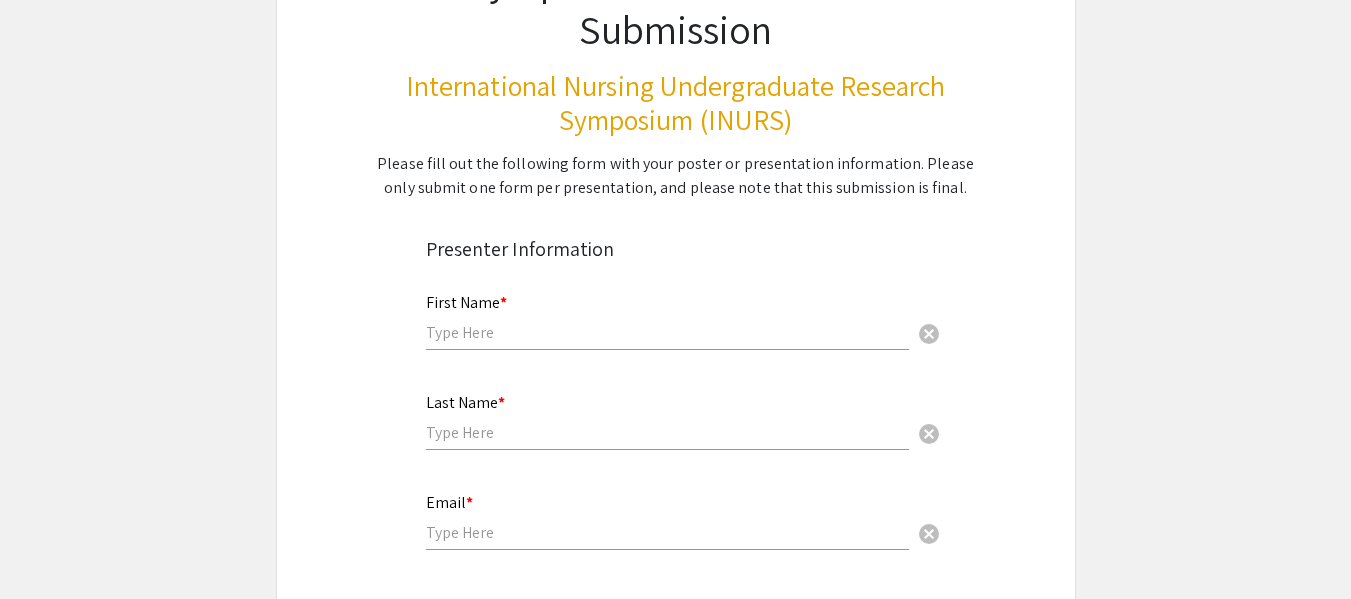 click on "First Name * cancel" at bounding box center [667, 312] 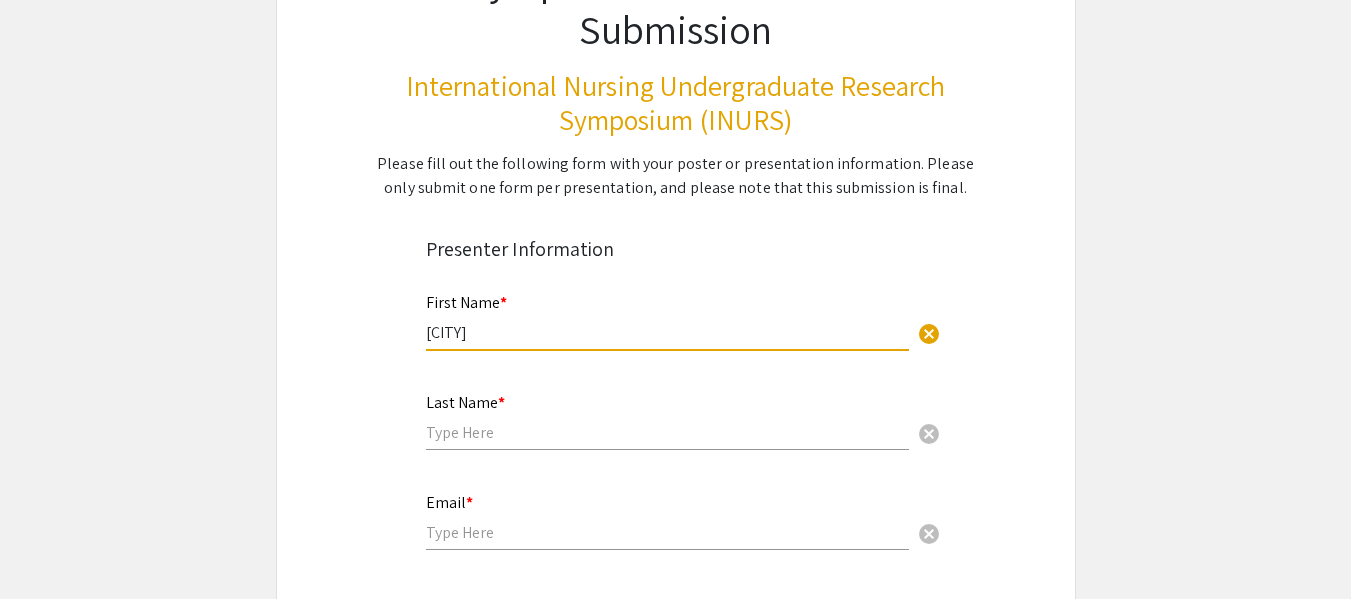 type on "[FIRST]" 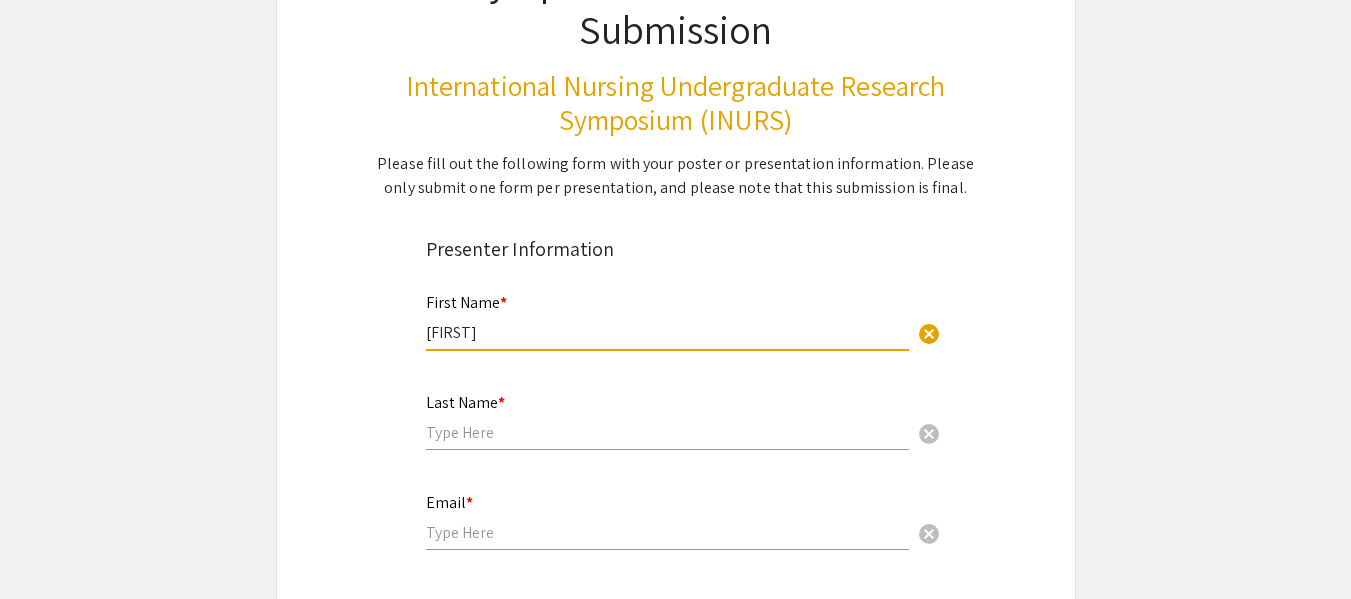 type on "[LAST]" 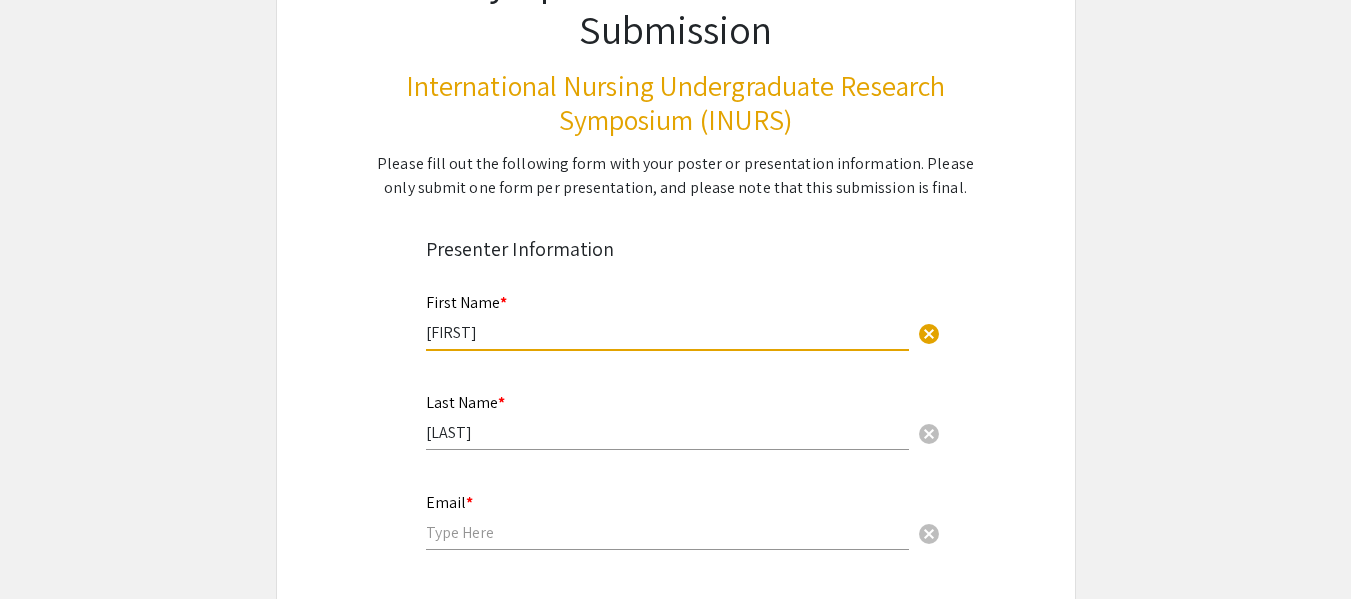 type on "[EMAIL]" 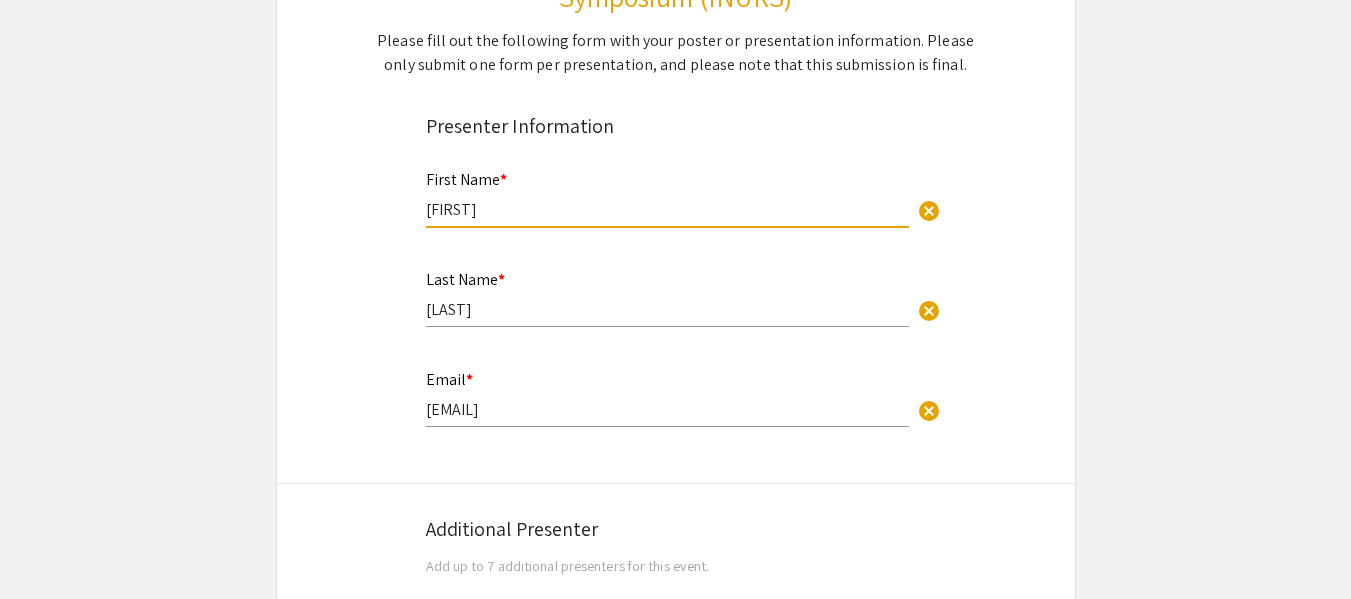 scroll, scrollTop: 400, scrollLeft: 0, axis: vertical 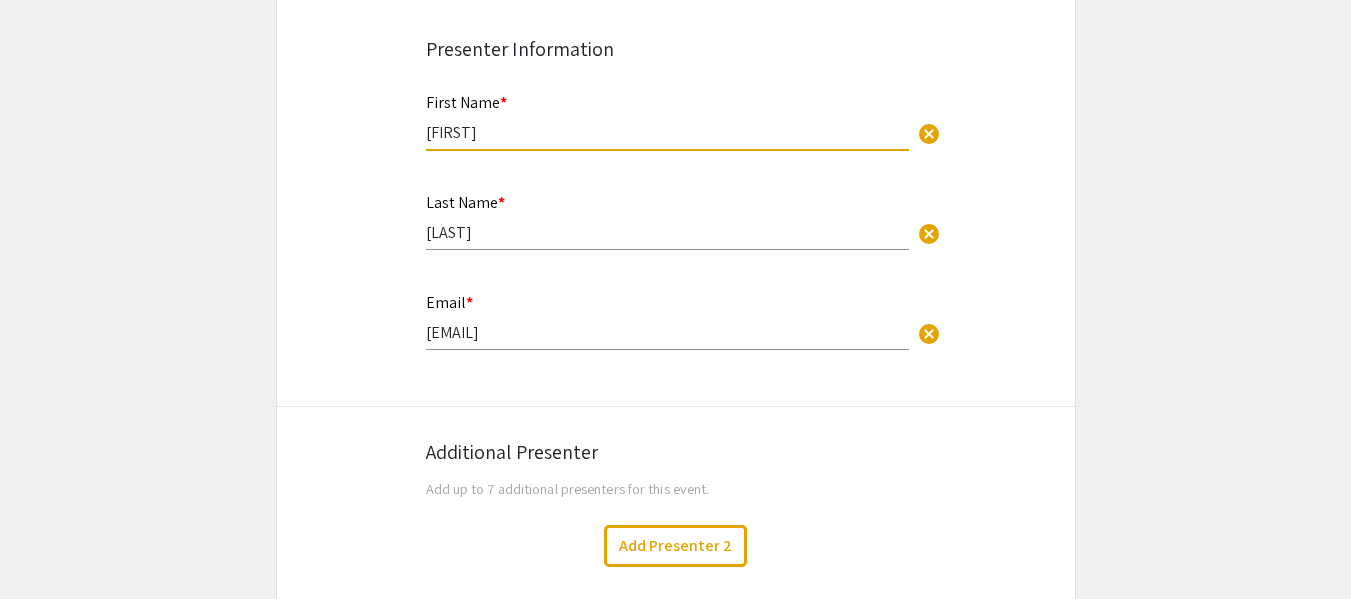 type on "[FIRST]" 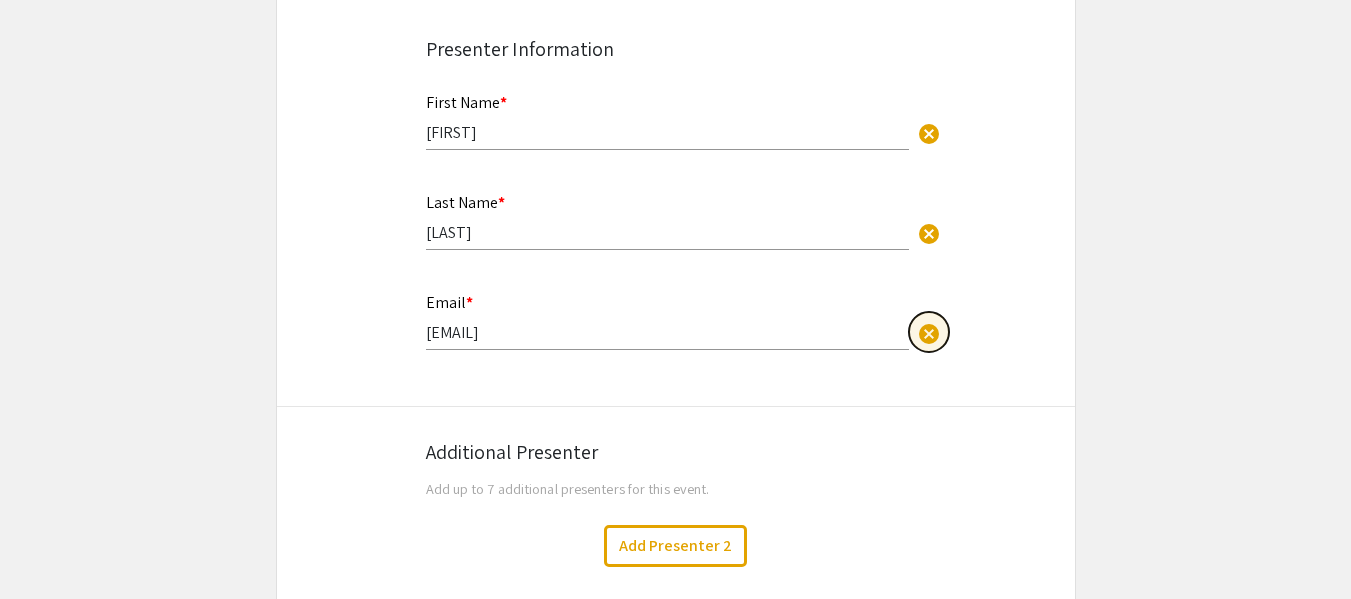 click on "cancel" at bounding box center [929, 334] 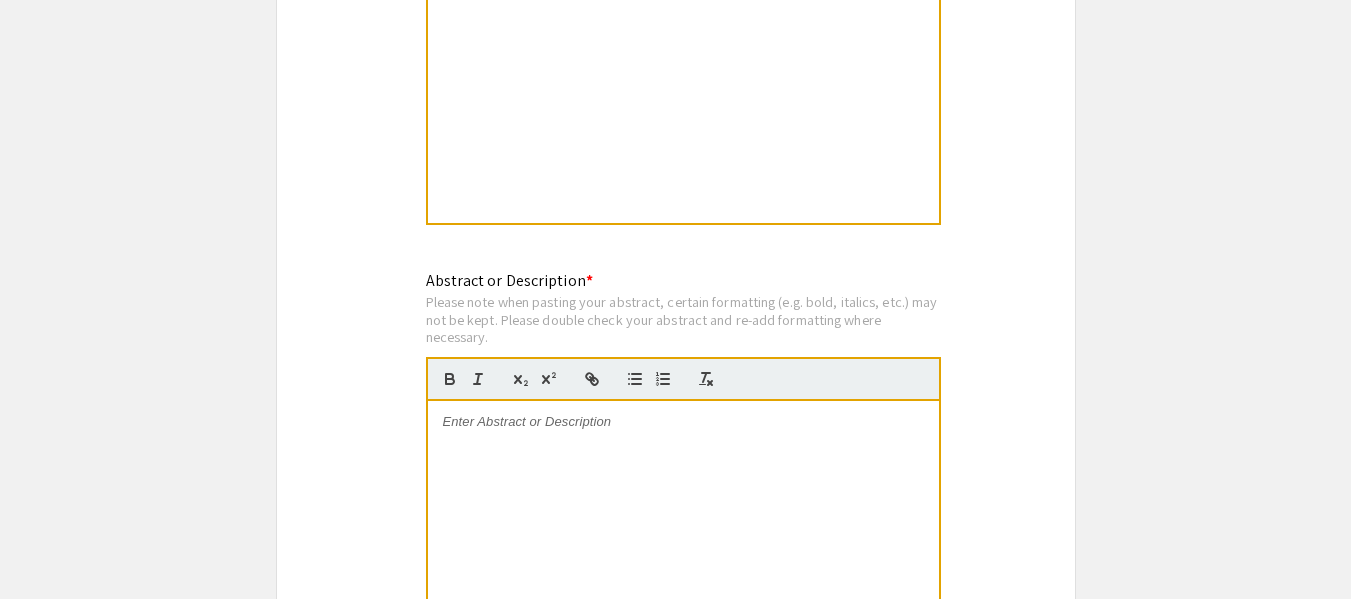 scroll, scrollTop: 1200, scrollLeft: 0, axis: vertical 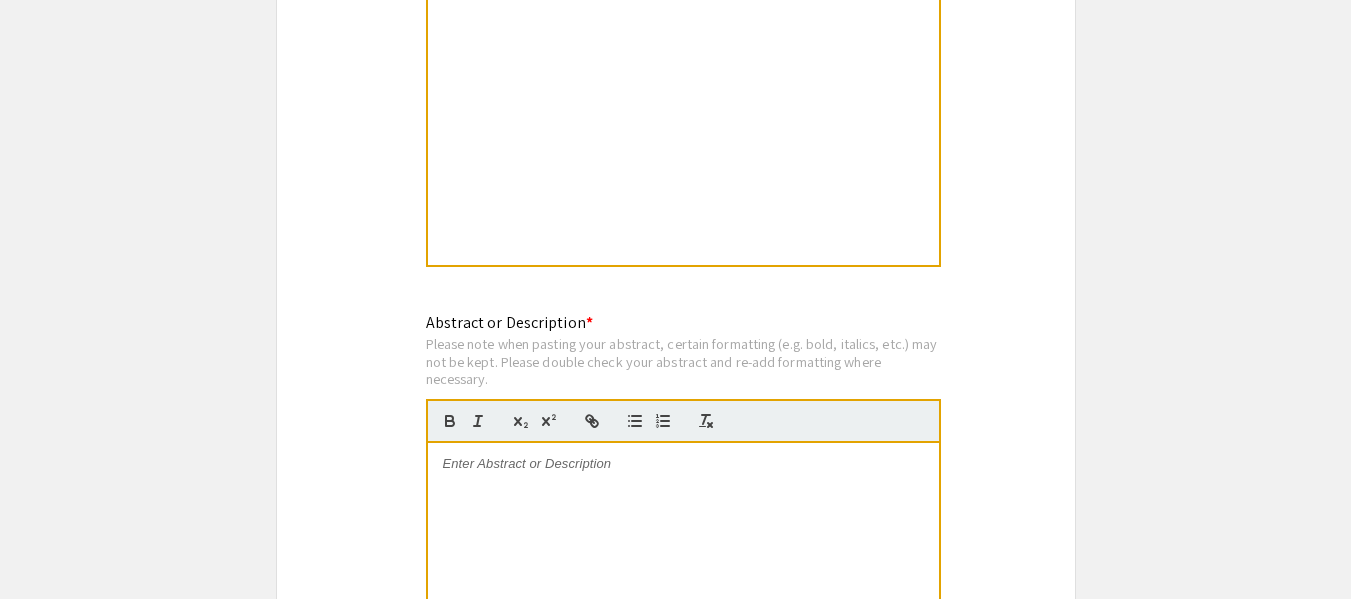 type on "[EMAIL]" 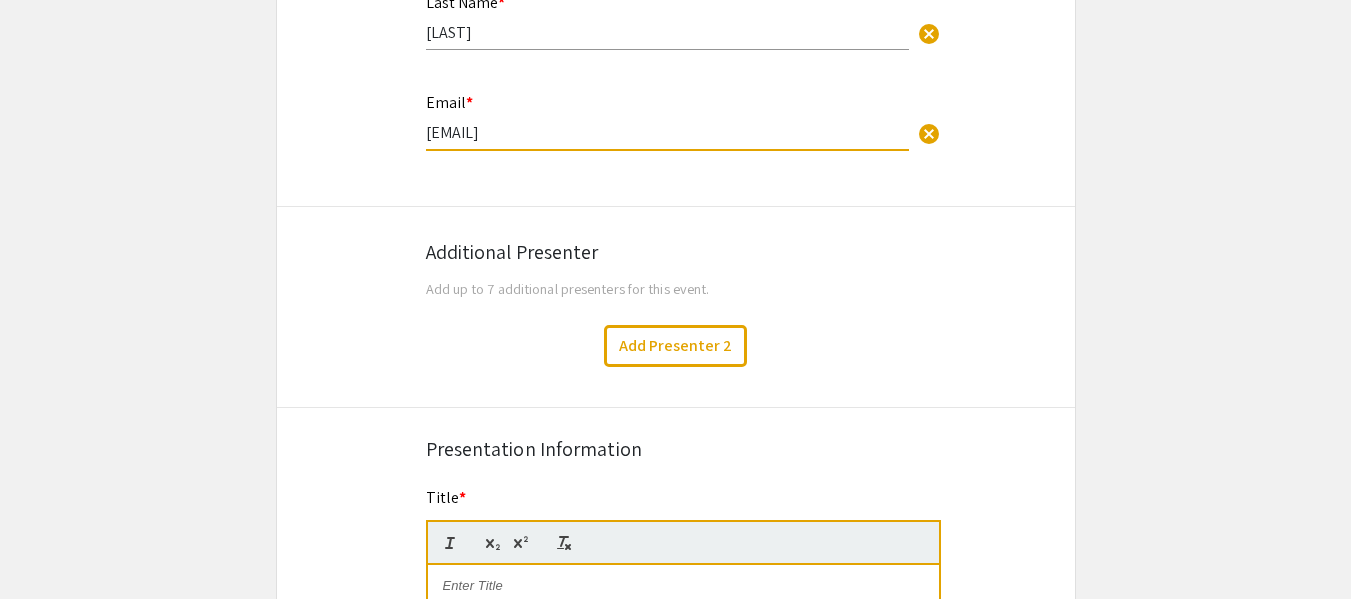 scroll, scrollTop: 800, scrollLeft: 0, axis: vertical 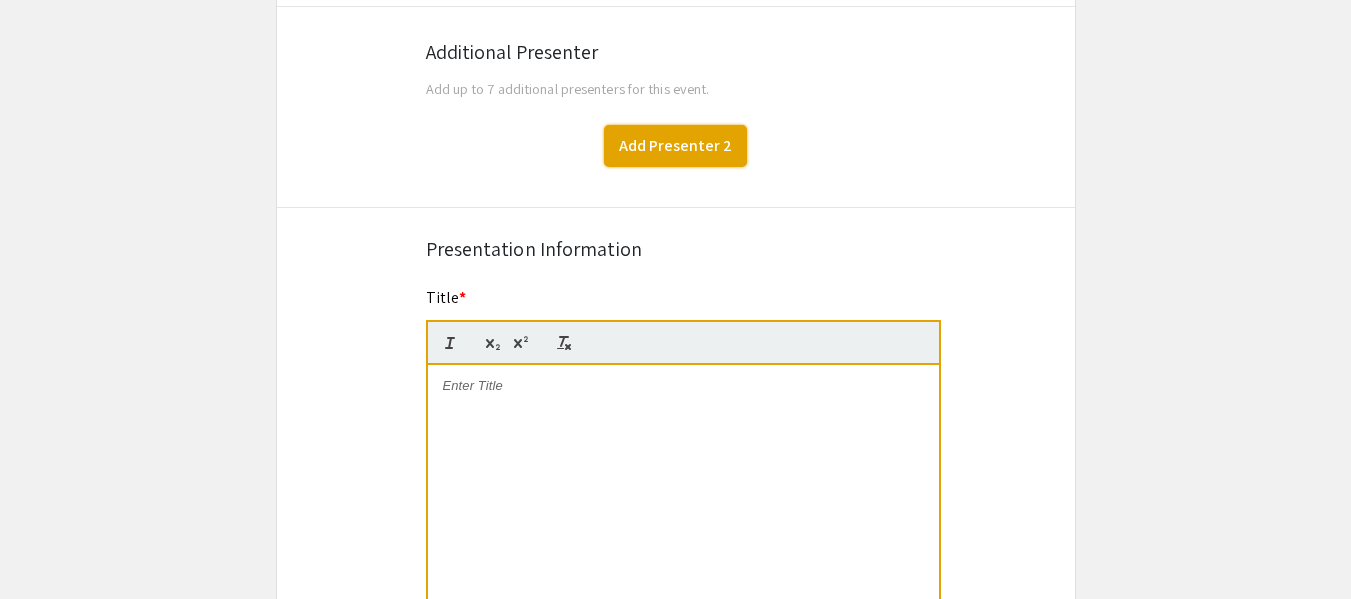 click on "Add Presenter 2" 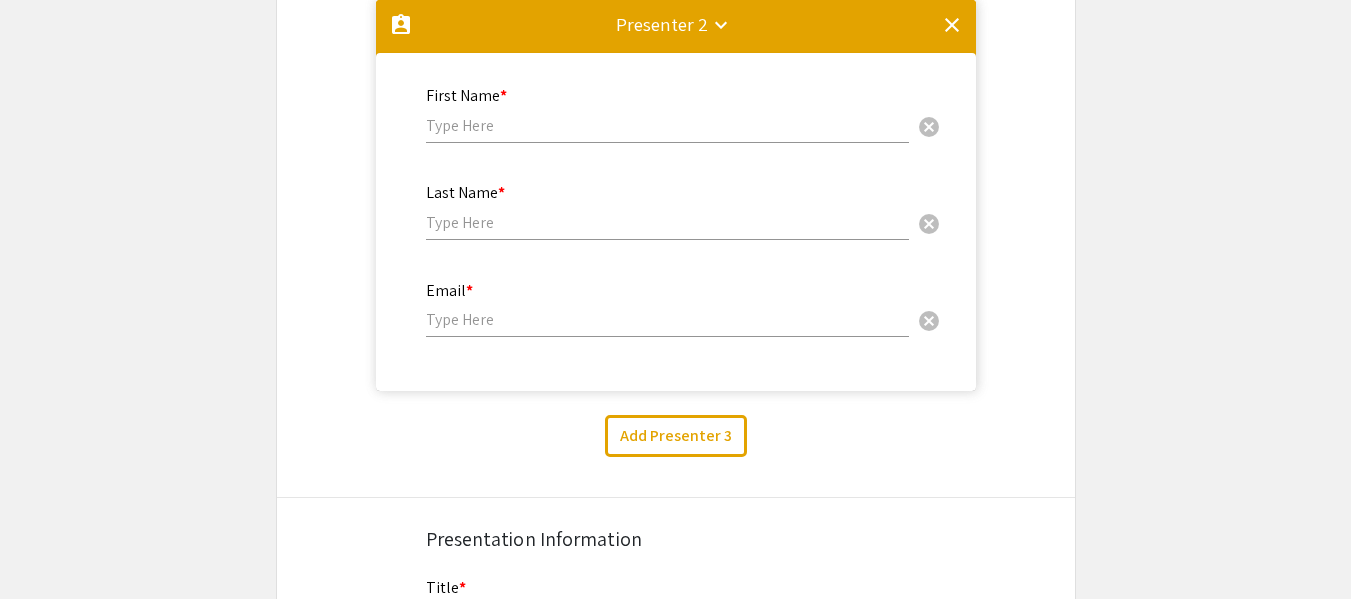 click at bounding box center [667, 125] 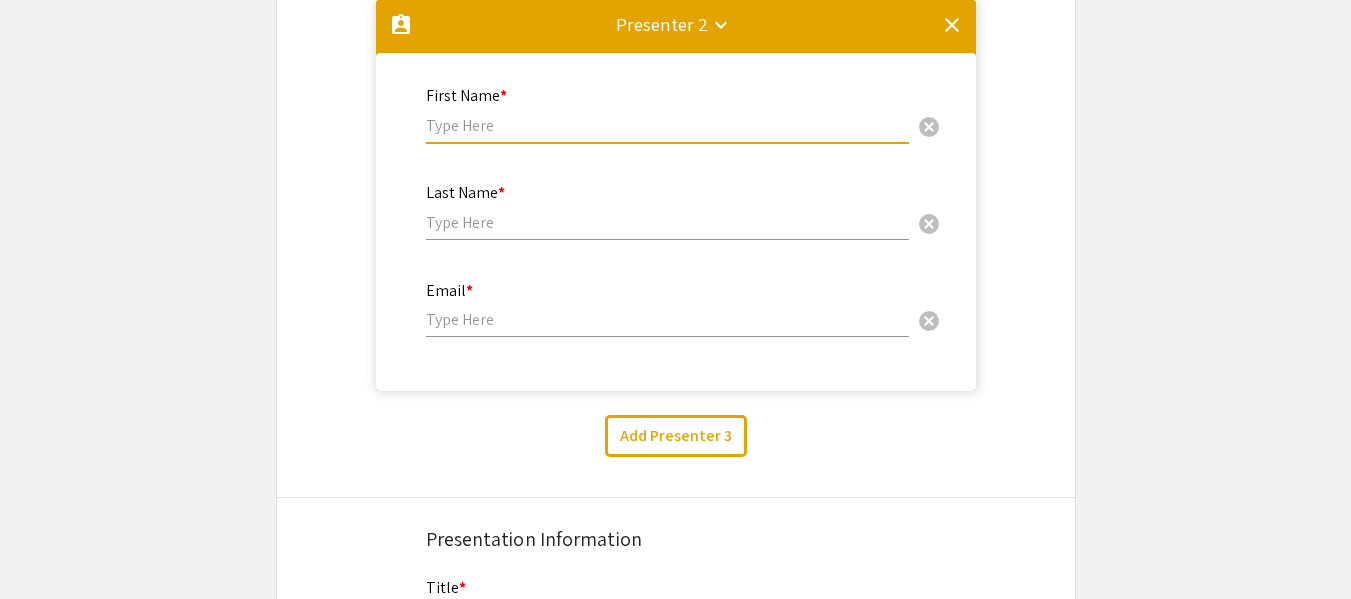 type on "[FIRST]" 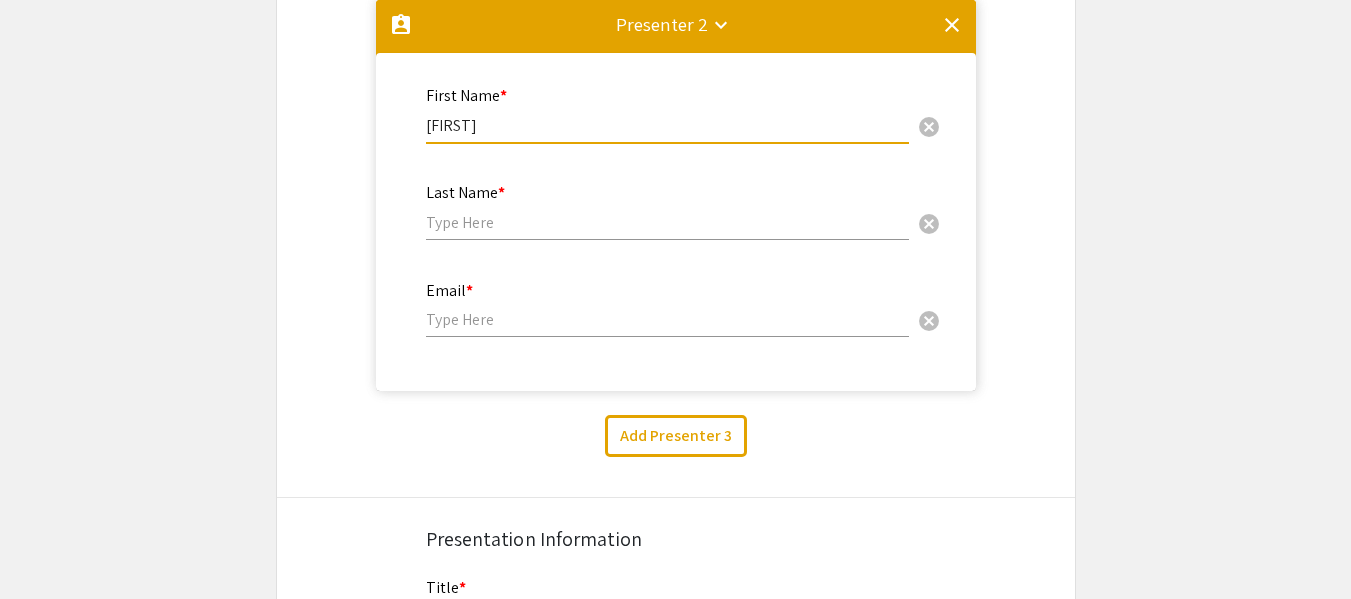 type on "[LAST]" 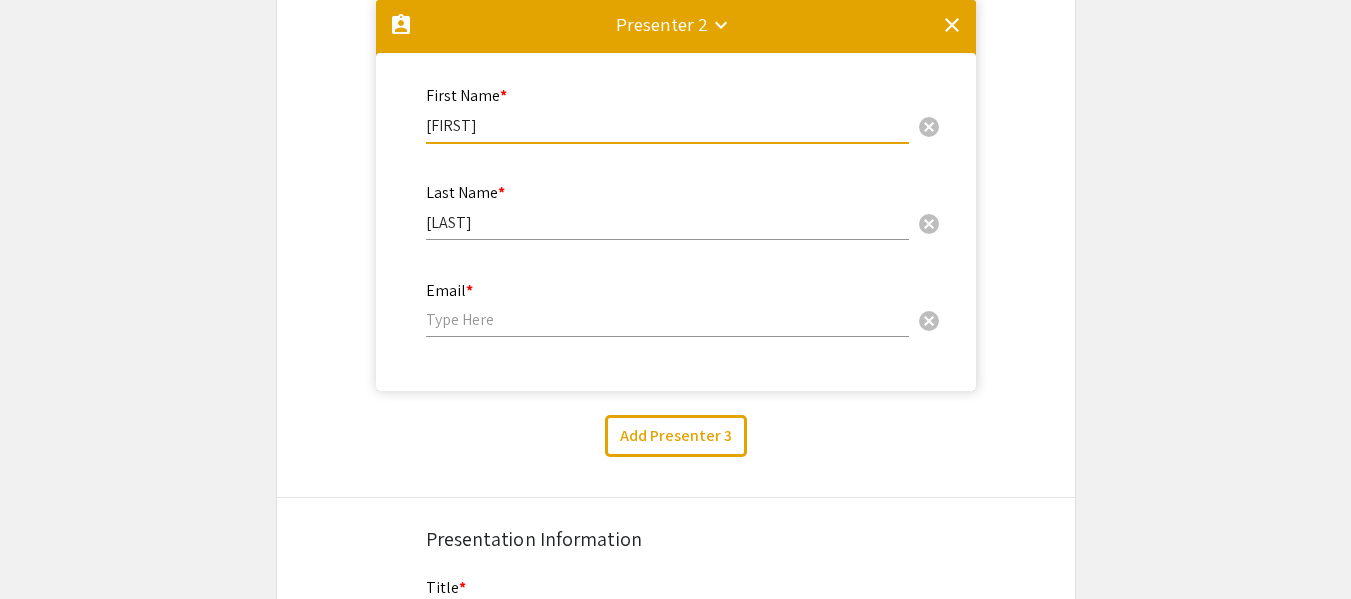 type on "[EMAIL]" 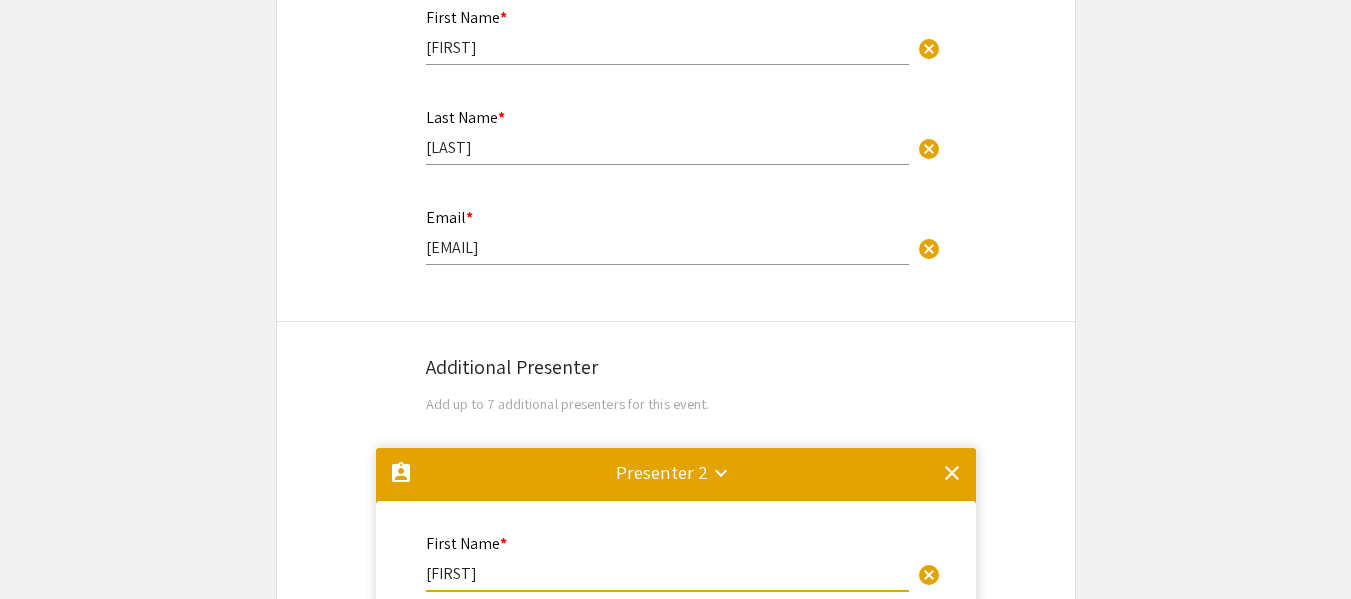 scroll, scrollTop: 487, scrollLeft: 0, axis: vertical 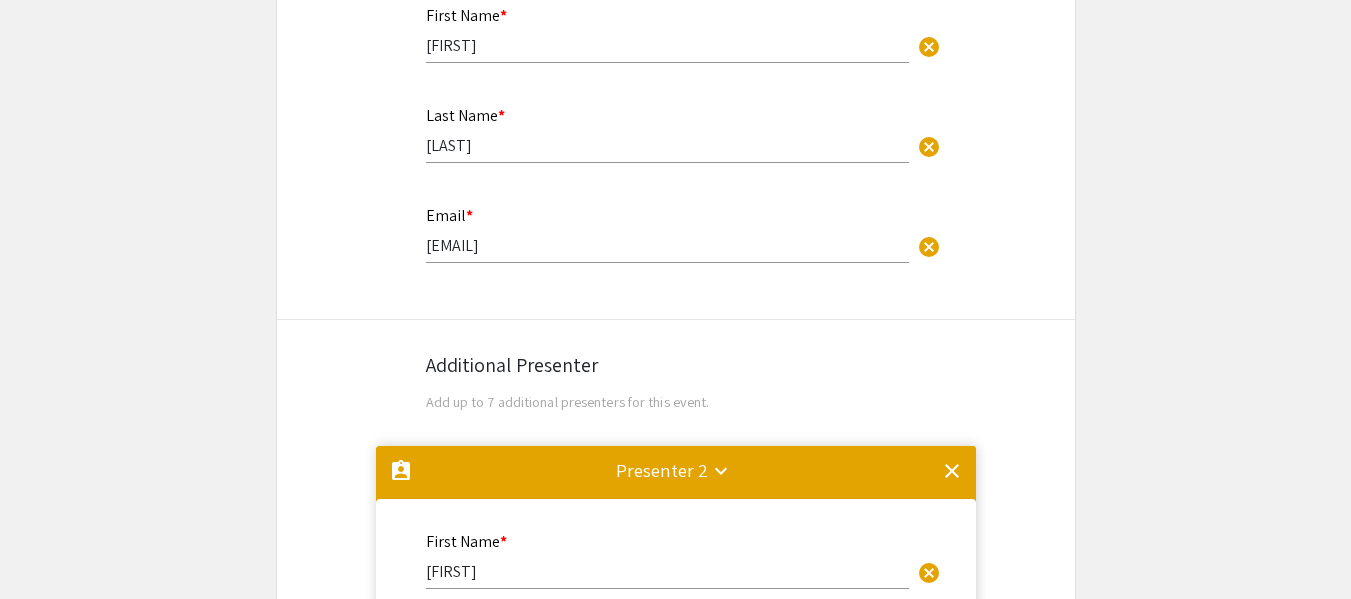 click on "clear" at bounding box center [952, 471] 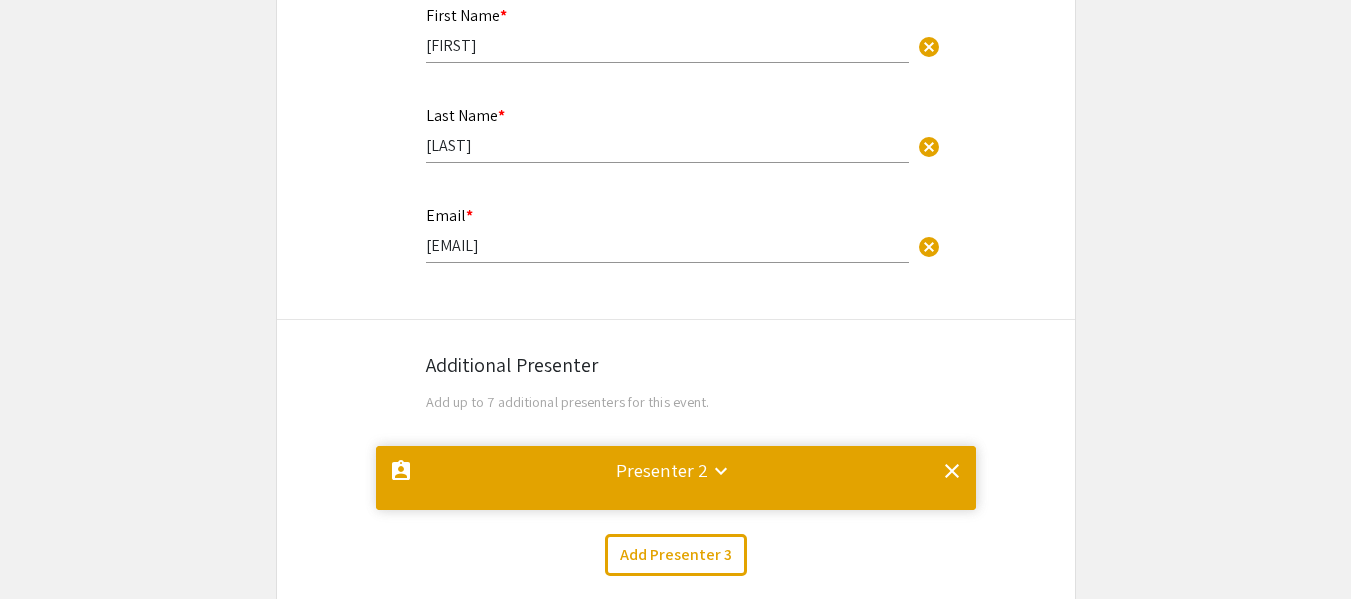 scroll, scrollTop: 0, scrollLeft: 0, axis: both 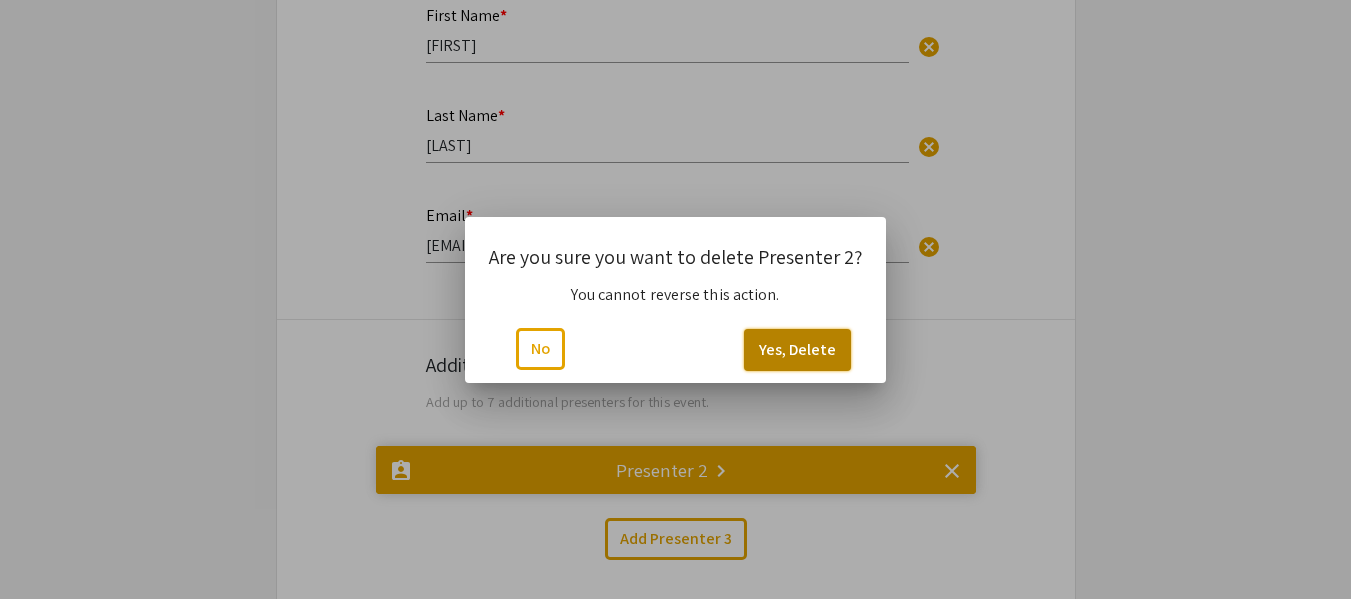 click on "Yes, Delete" 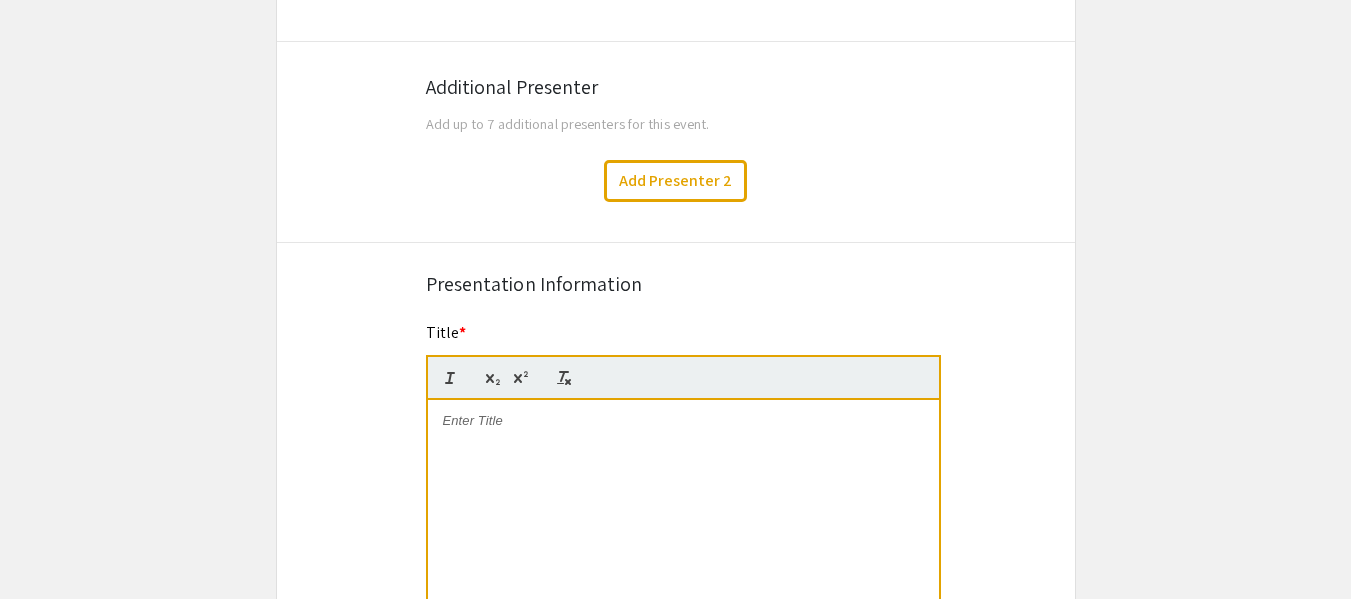 scroll, scrollTop: 766, scrollLeft: 0, axis: vertical 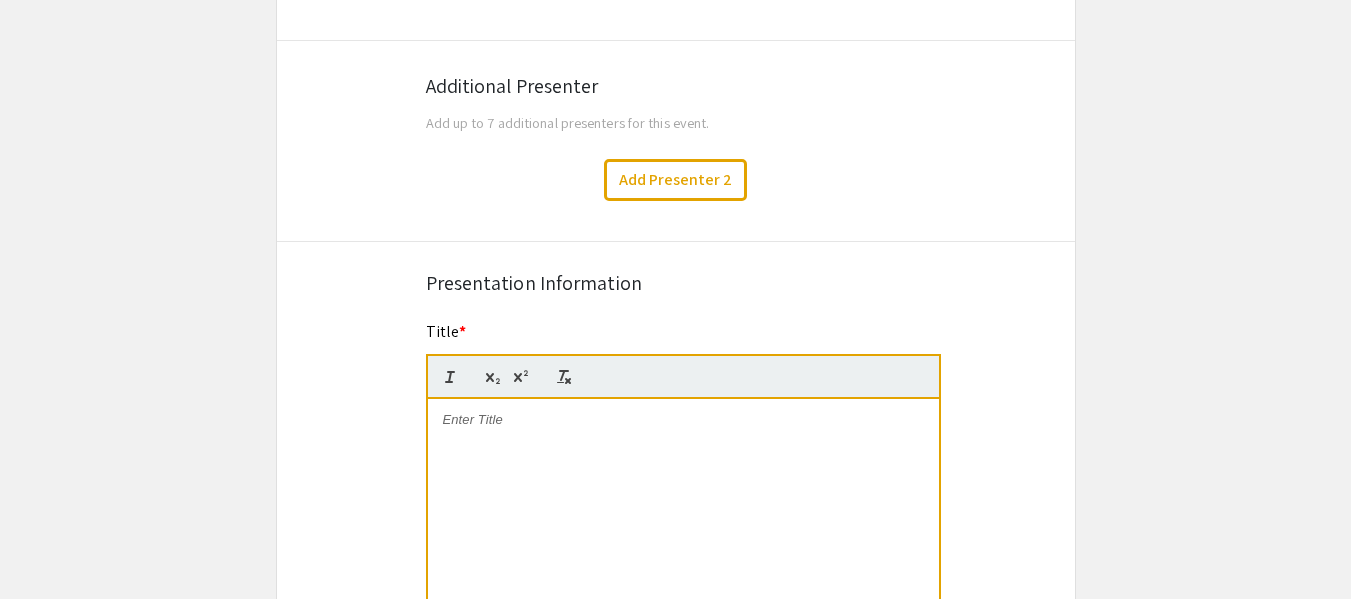 click at bounding box center (683, 549) 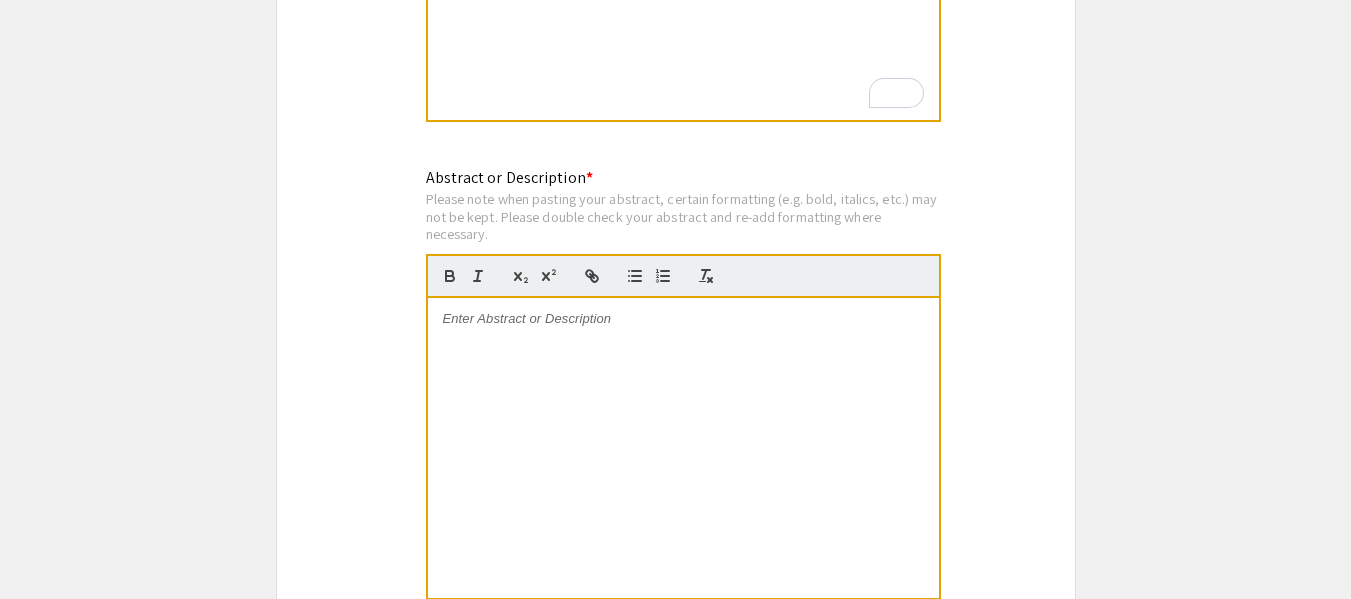 scroll, scrollTop: 1366, scrollLeft: 0, axis: vertical 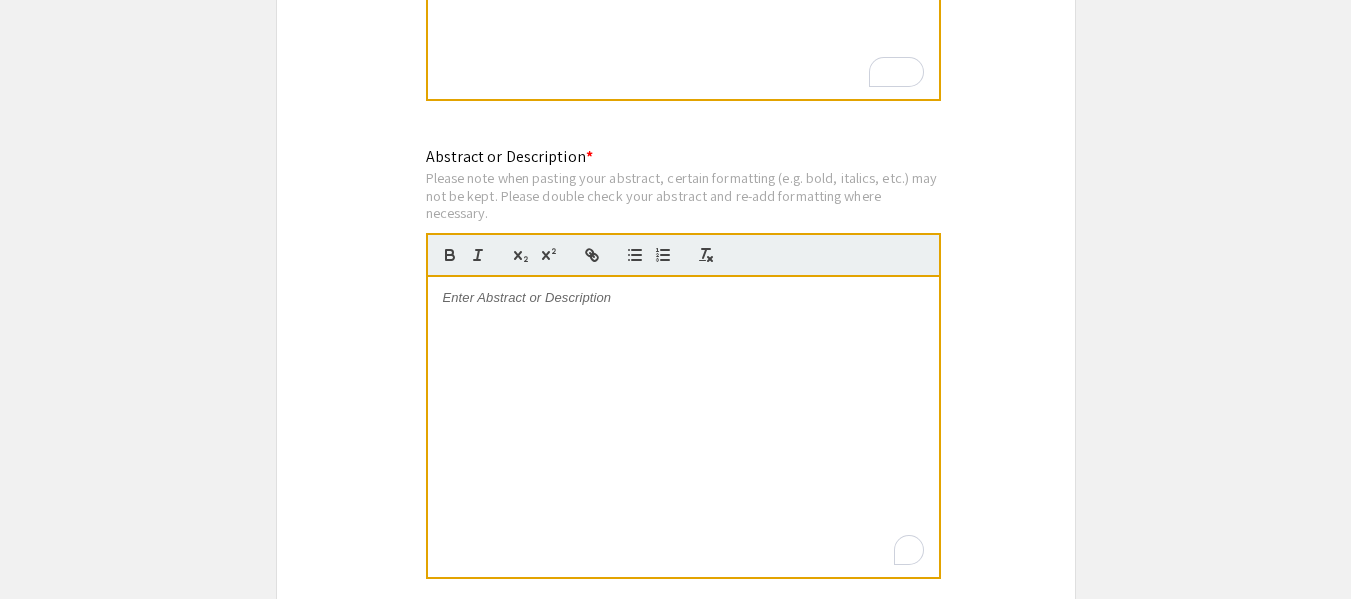 click at bounding box center (683, 427) 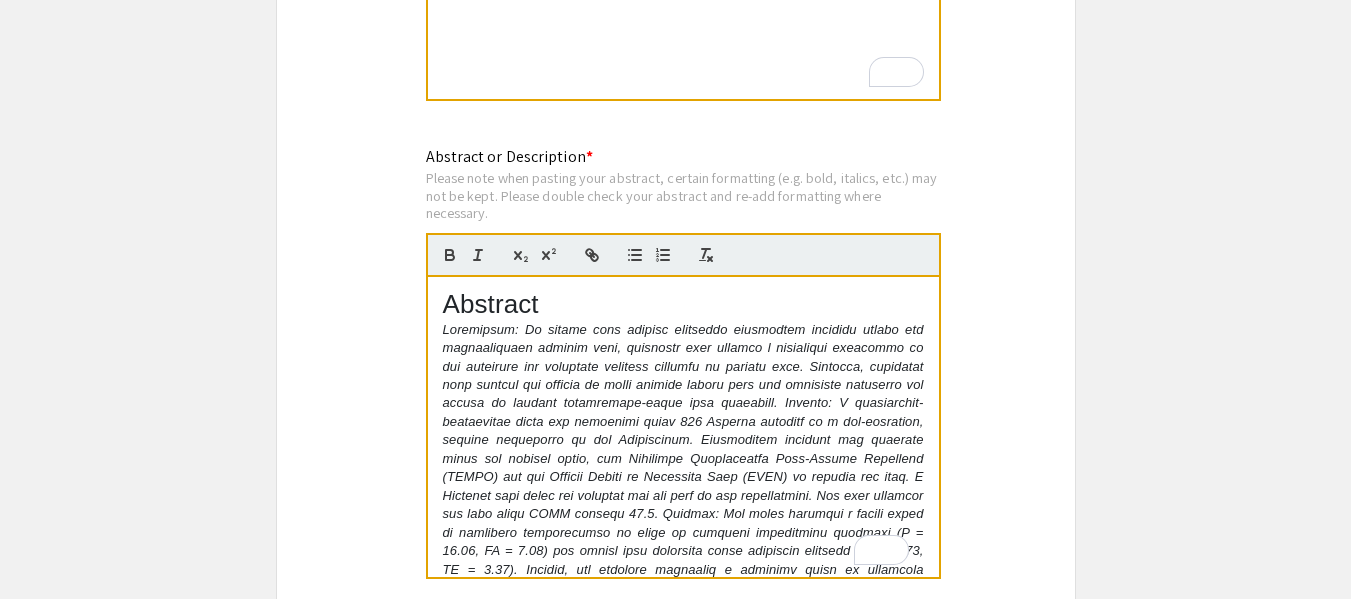 scroll, scrollTop: 0, scrollLeft: 0, axis: both 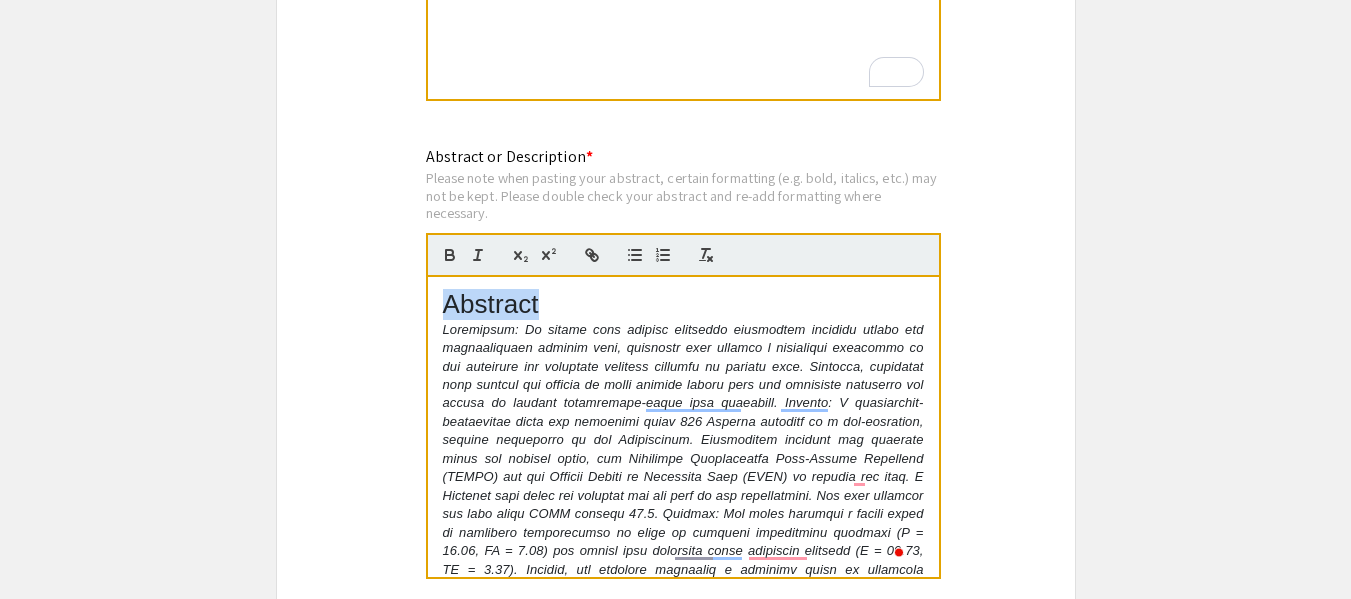 drag, startPoint x: 539, startPoint y: 310, endPoint x: 415, endPoint y: 301, distance: 124.32619 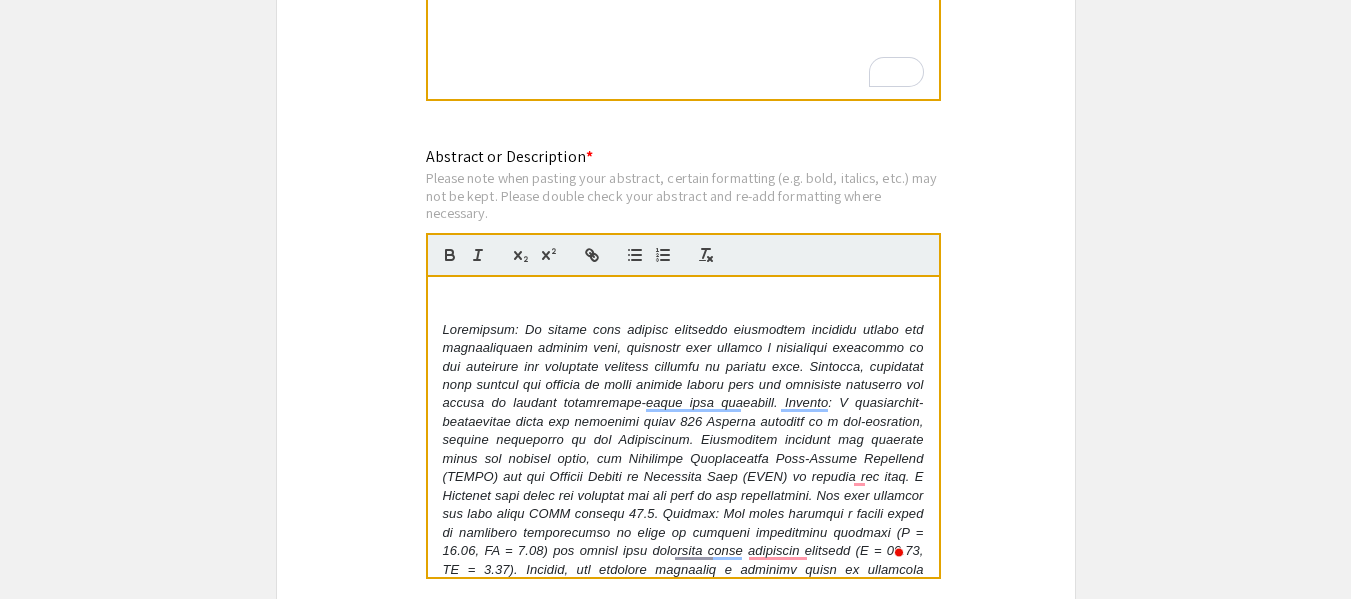scroll, scrollTop: 137, scrollLeft: 0, axis: vertical 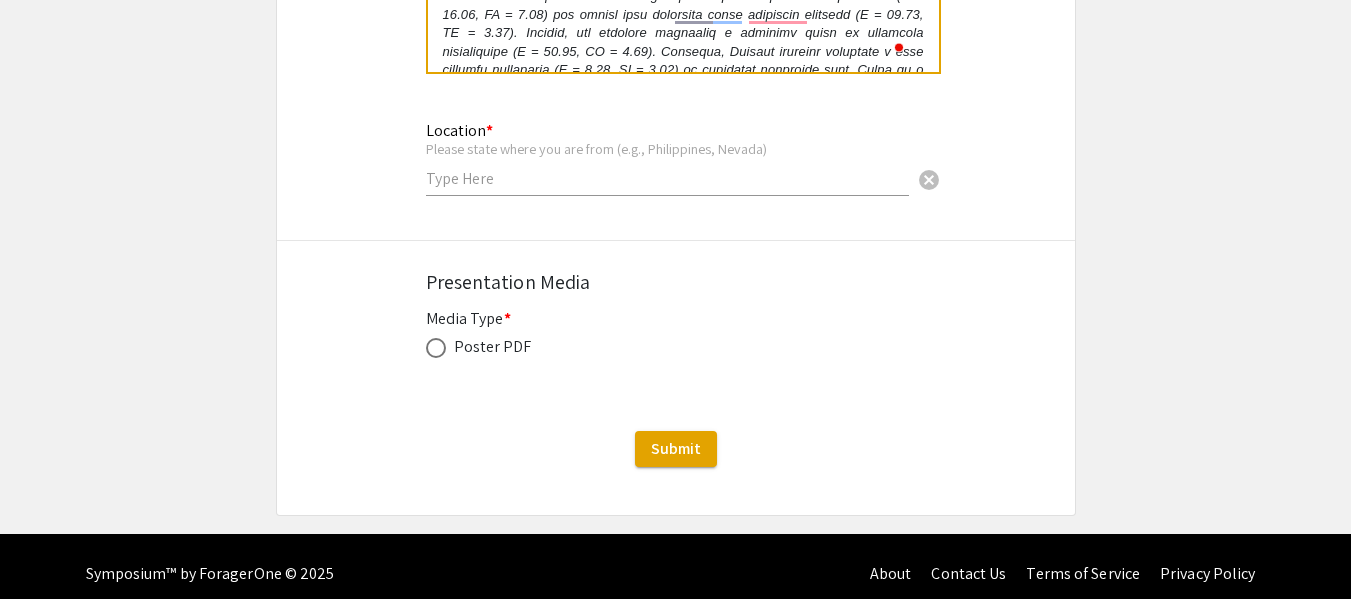 click at bounding box center (667, 178) 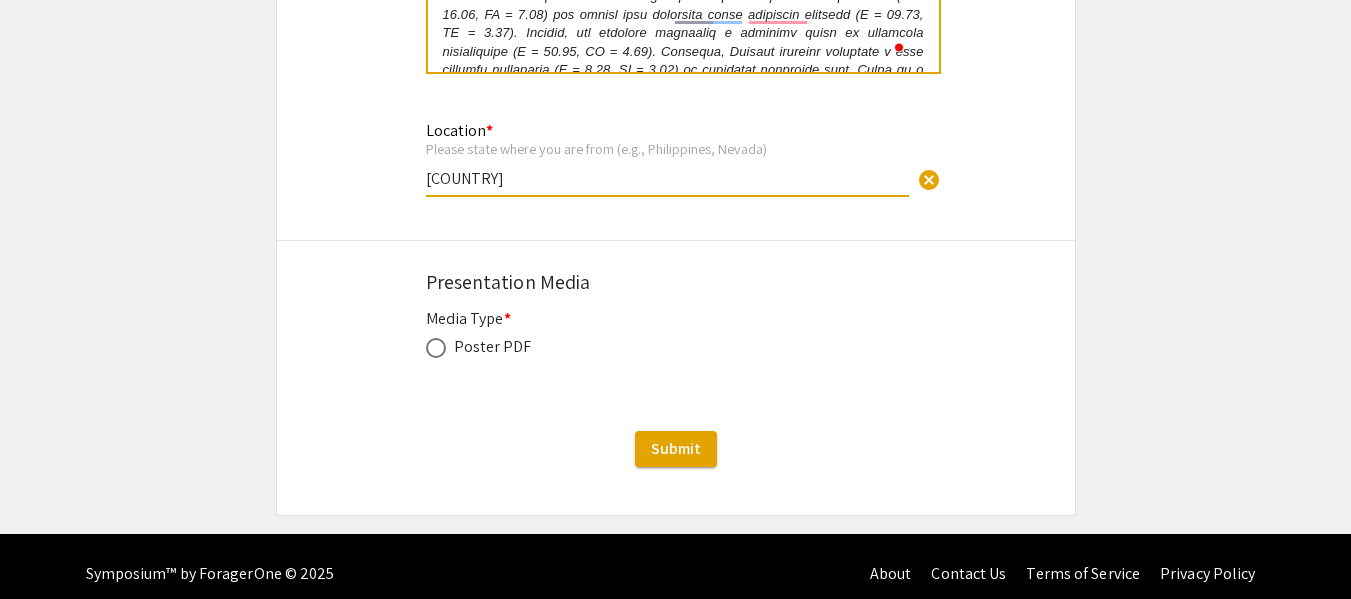 type on "[COUNTRY]" 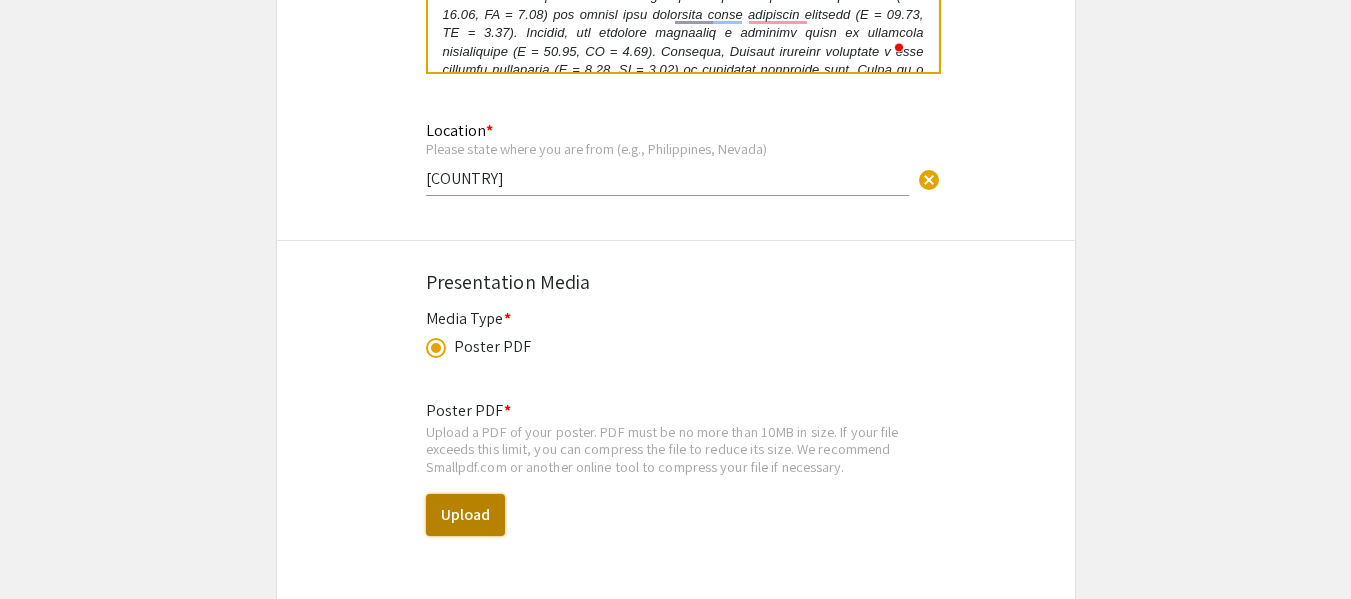 click on "Upload" at bounding box center (465, 515) 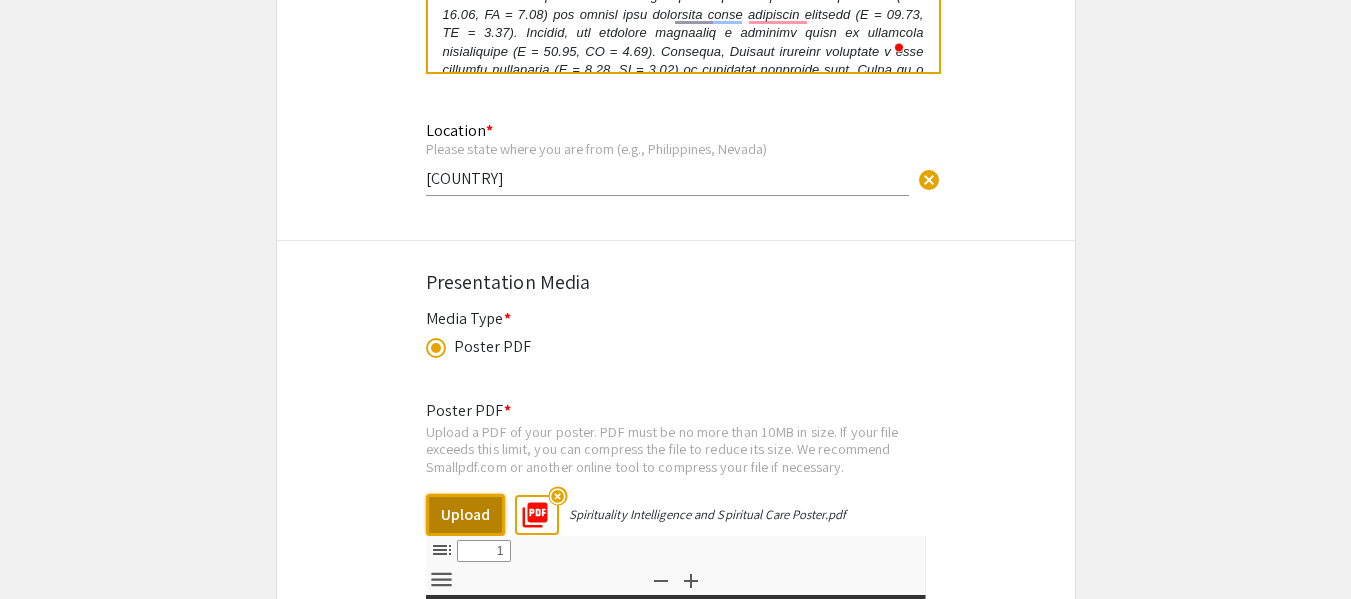 select on "custom" 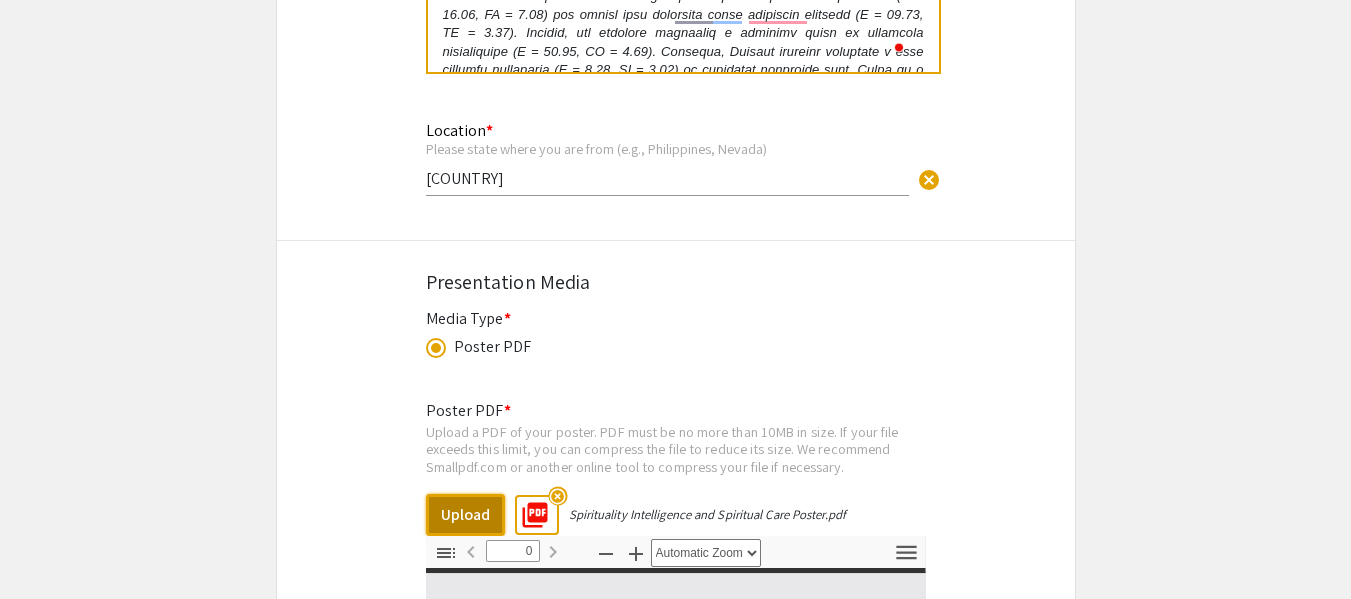 select on "custom" 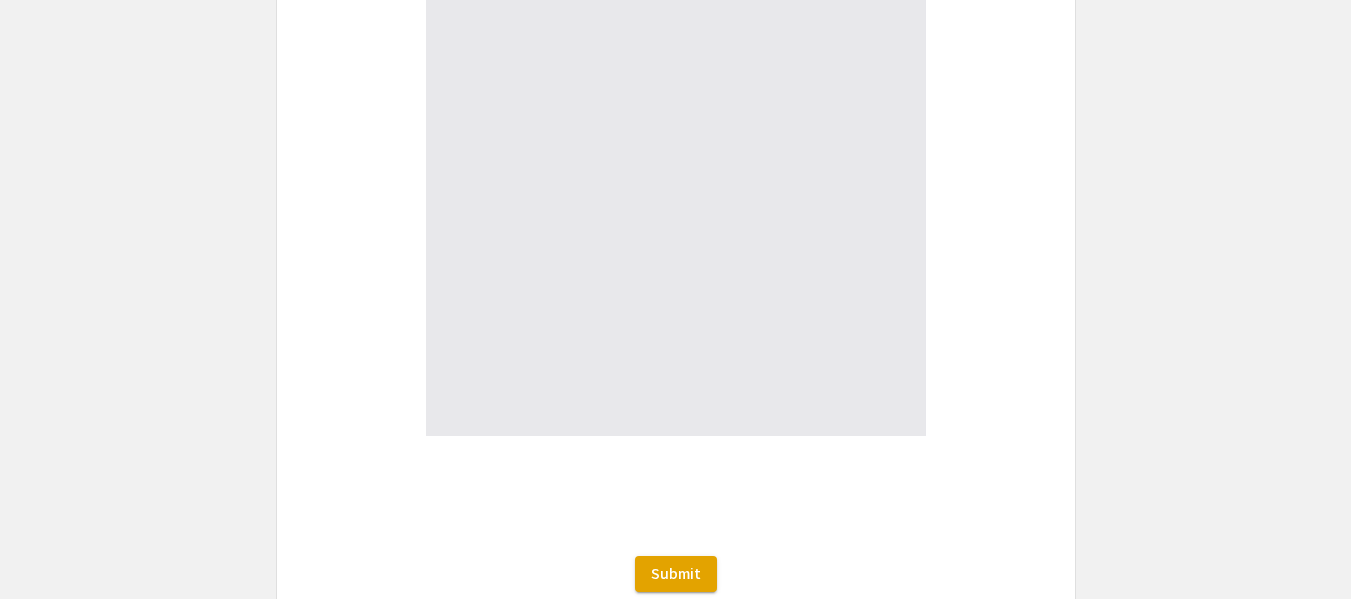 type on "1" 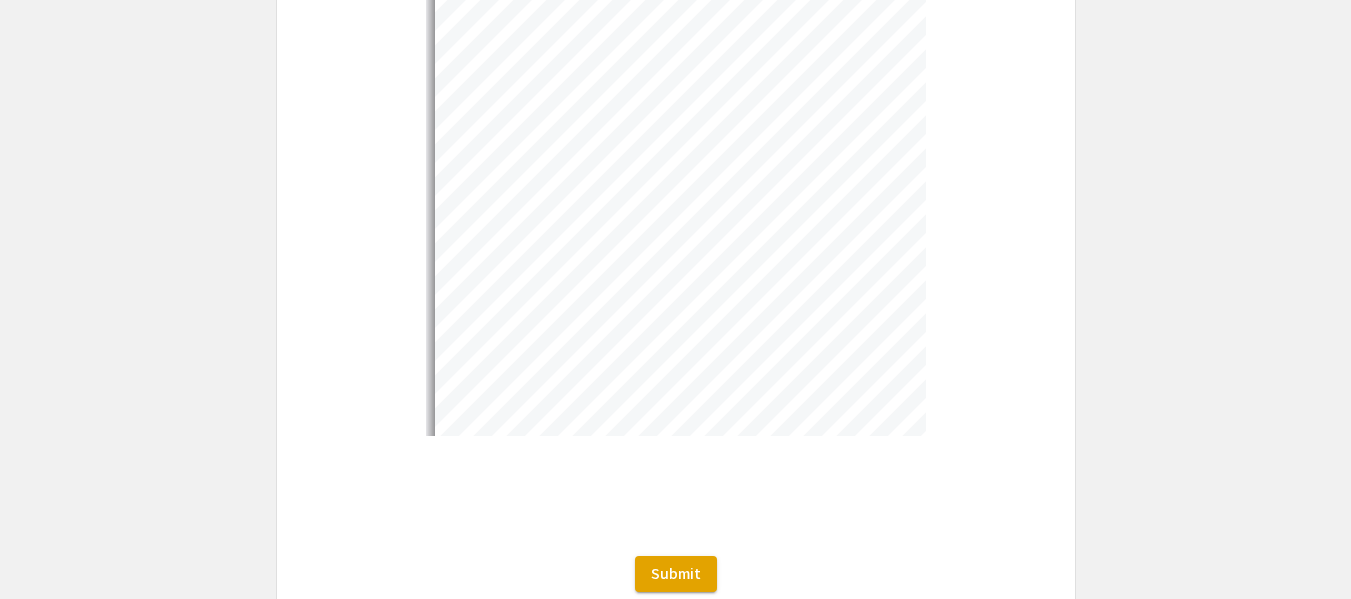 scroll, scrollTop: 2271, scrollLeft: 0, axis: vertical 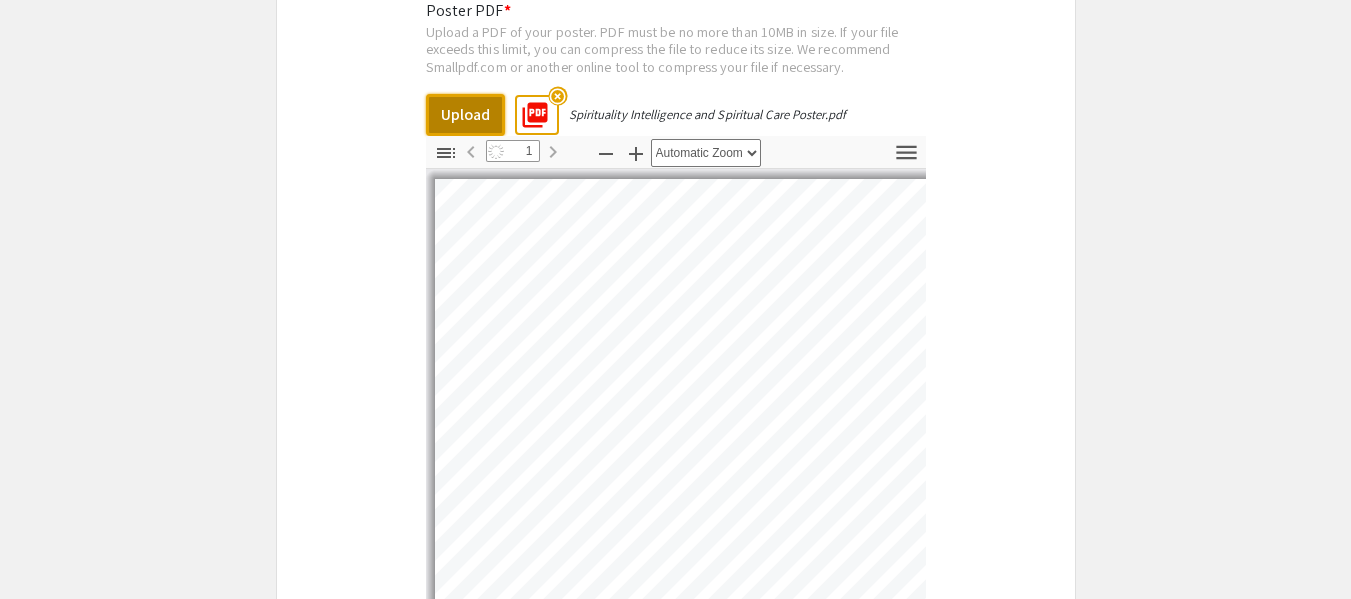 select on "auto" 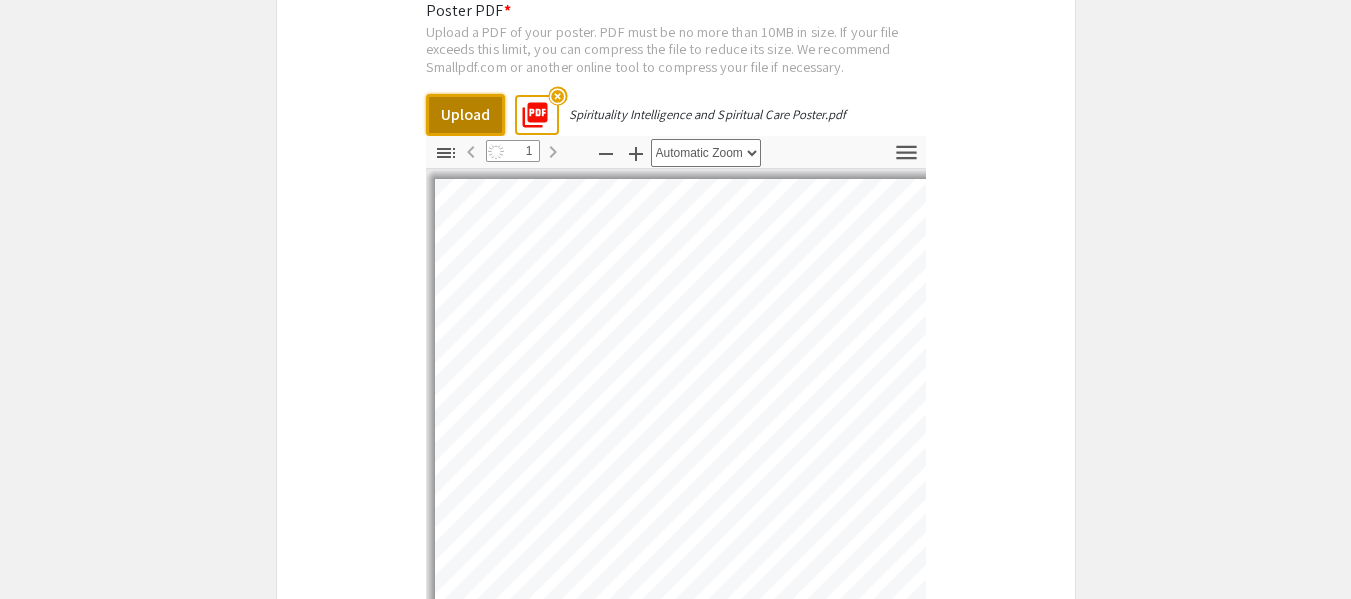 scroll, scrollTop: 5, scrollLeft: 0, axis: vertical 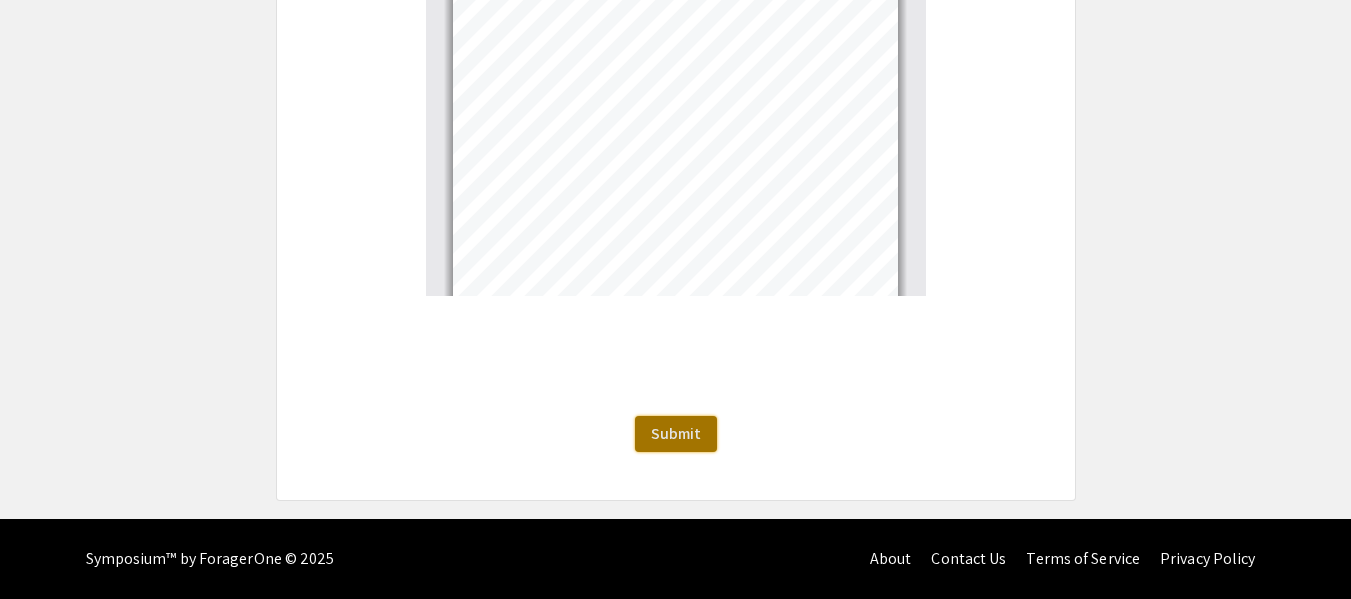 click on "Submit" 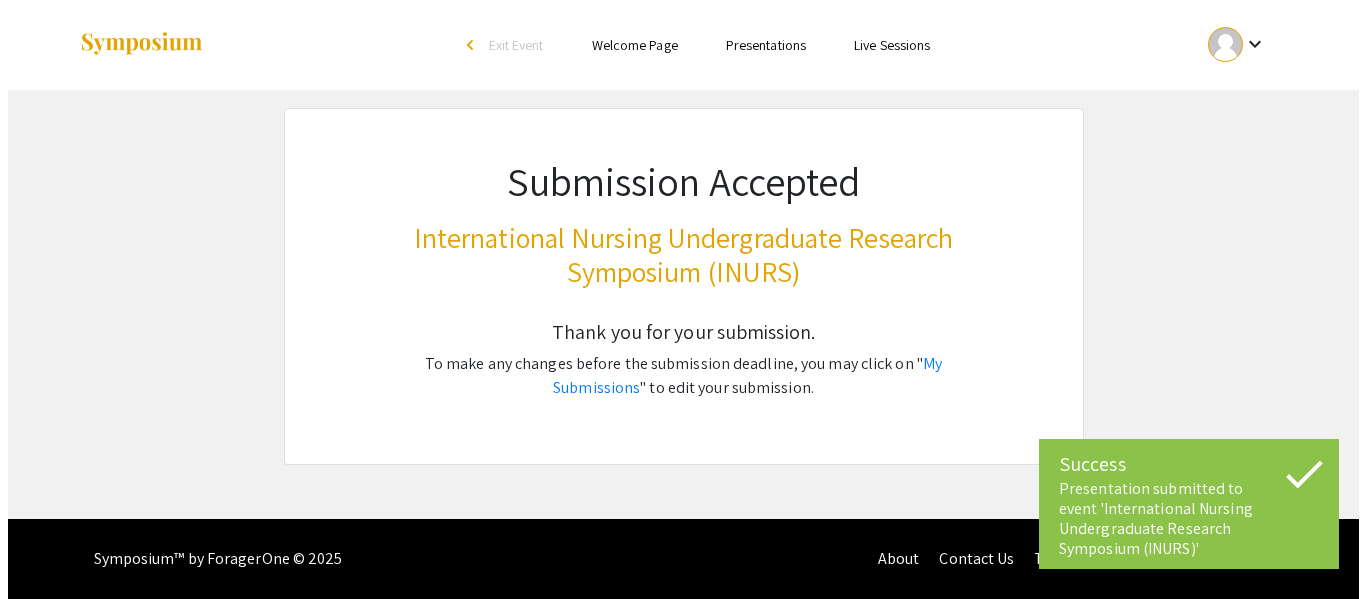 scroll, scrollTop: 0, scrollLeft: 0, axis: both 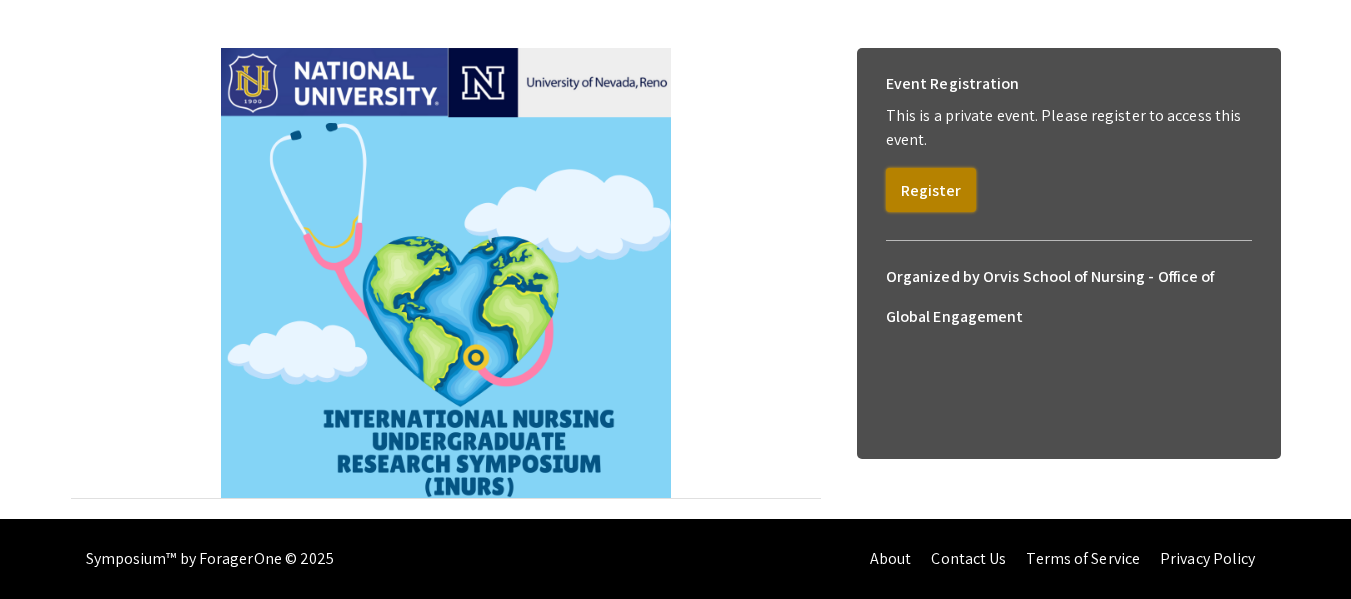 click on "Register" 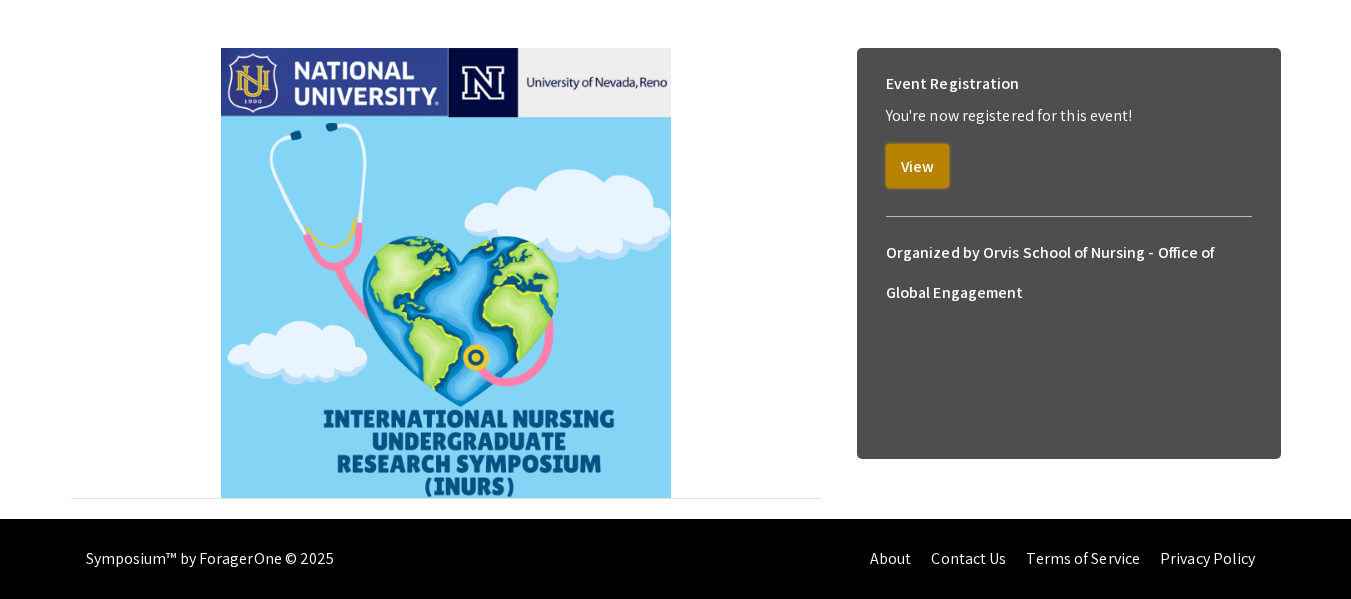click on "View" 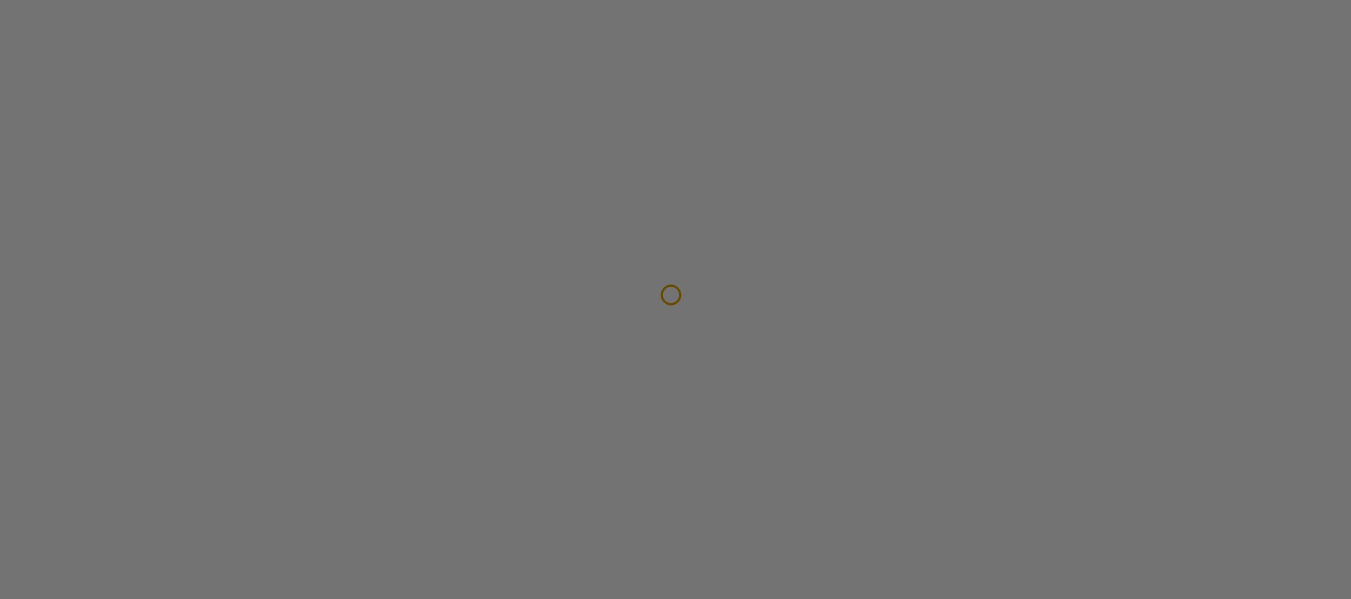 scroll, scrollTop: 0, scrollLeft: 0, axis: both 